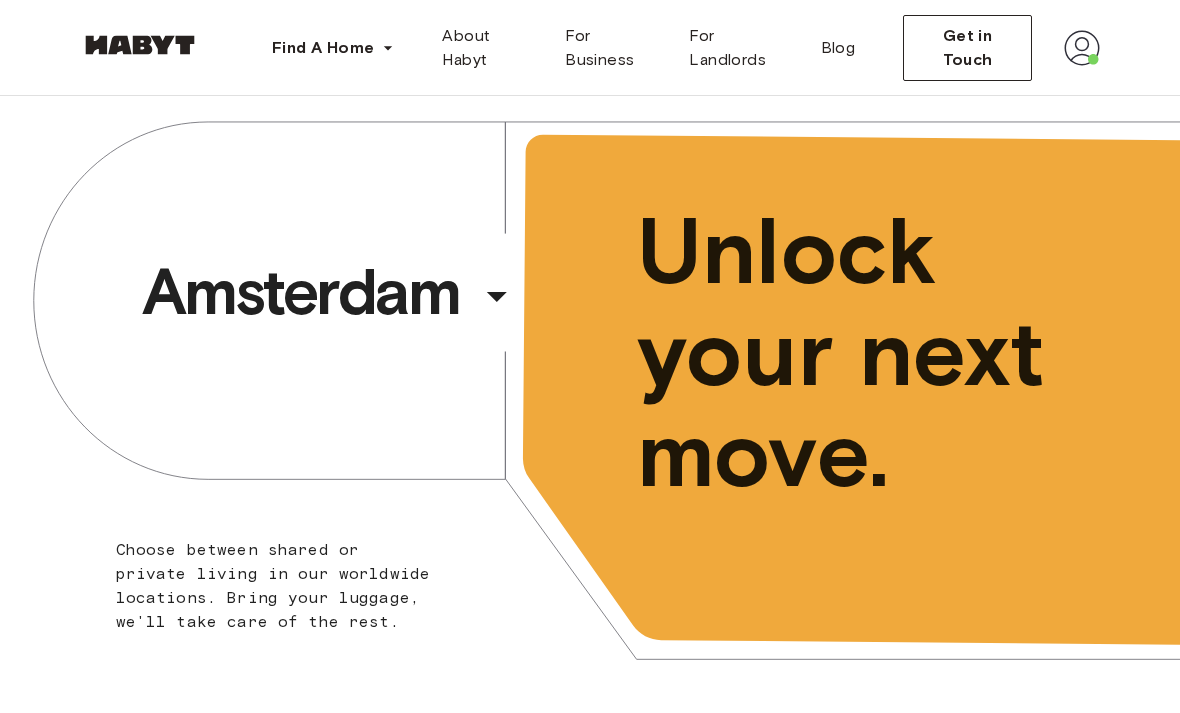 scroll, scrollTop: 0, scrollLeft: 0, axis: both 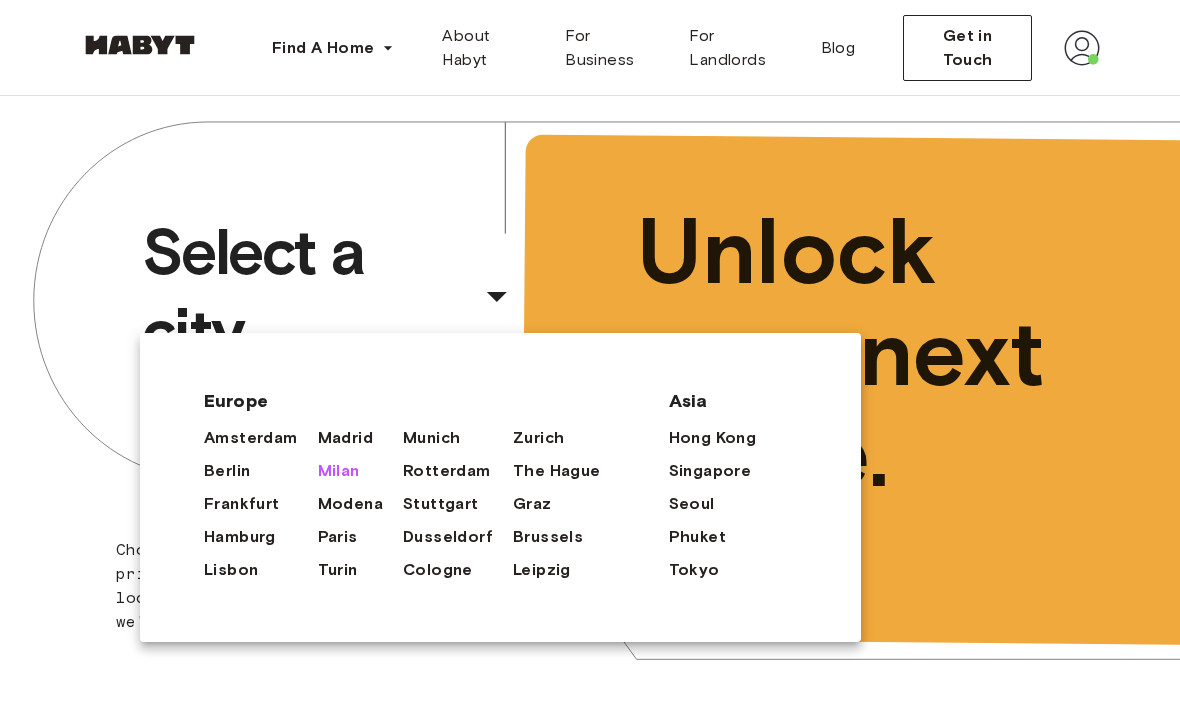 click on "Milan" at bounding box center [339, 471] 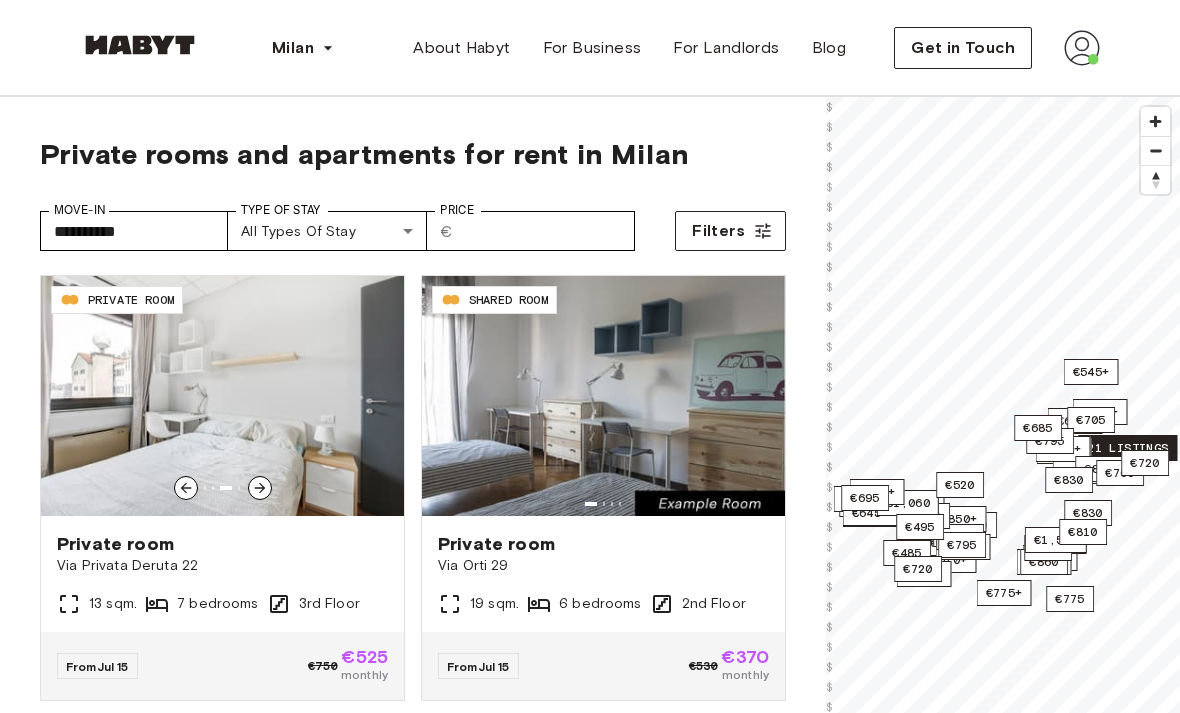 click on "€525" at bounding box center (364, 657) 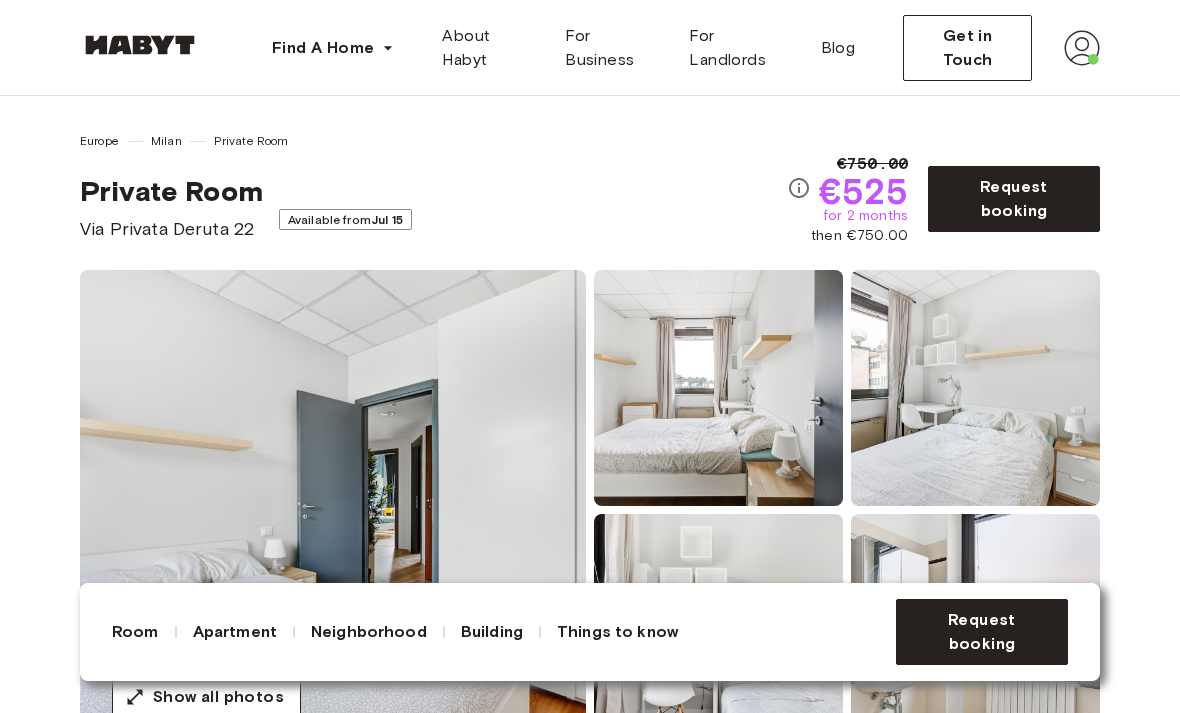 scroll, scrollTop: 365, scrollLeft: 0, axis: vertical 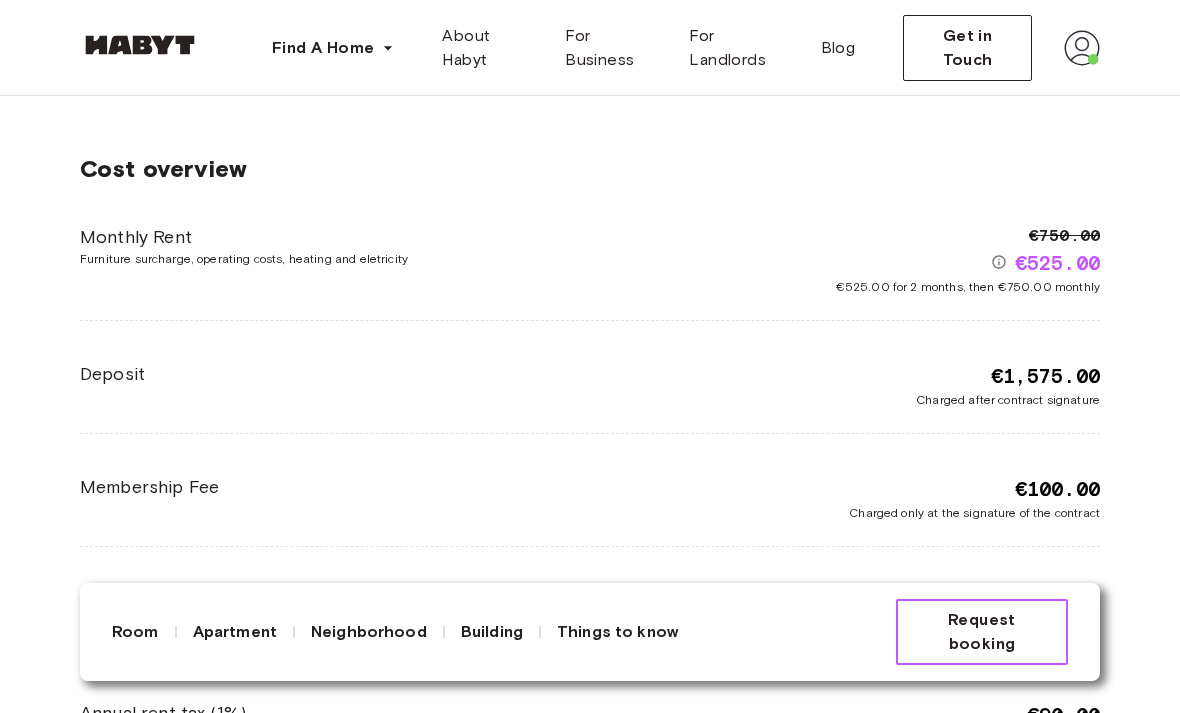 click on "Request booking" at bounding box center [982, 632] 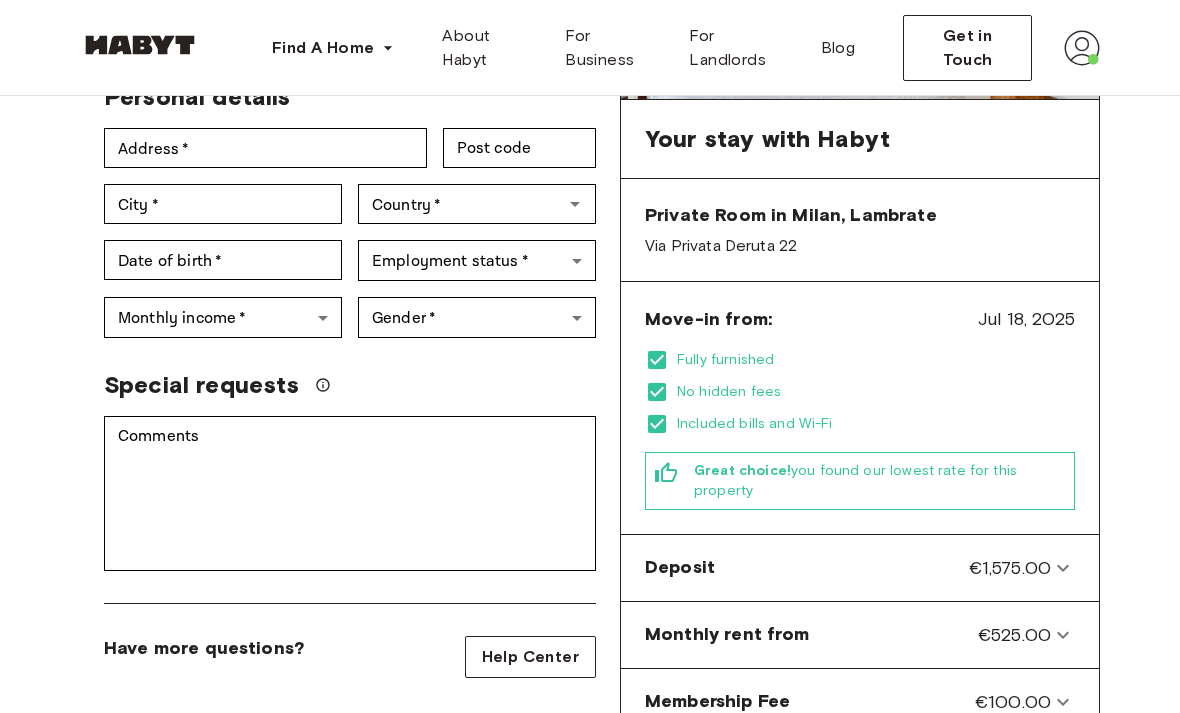 scroll, scrollTop: 353, scrollLeft: 0, axis: vertical 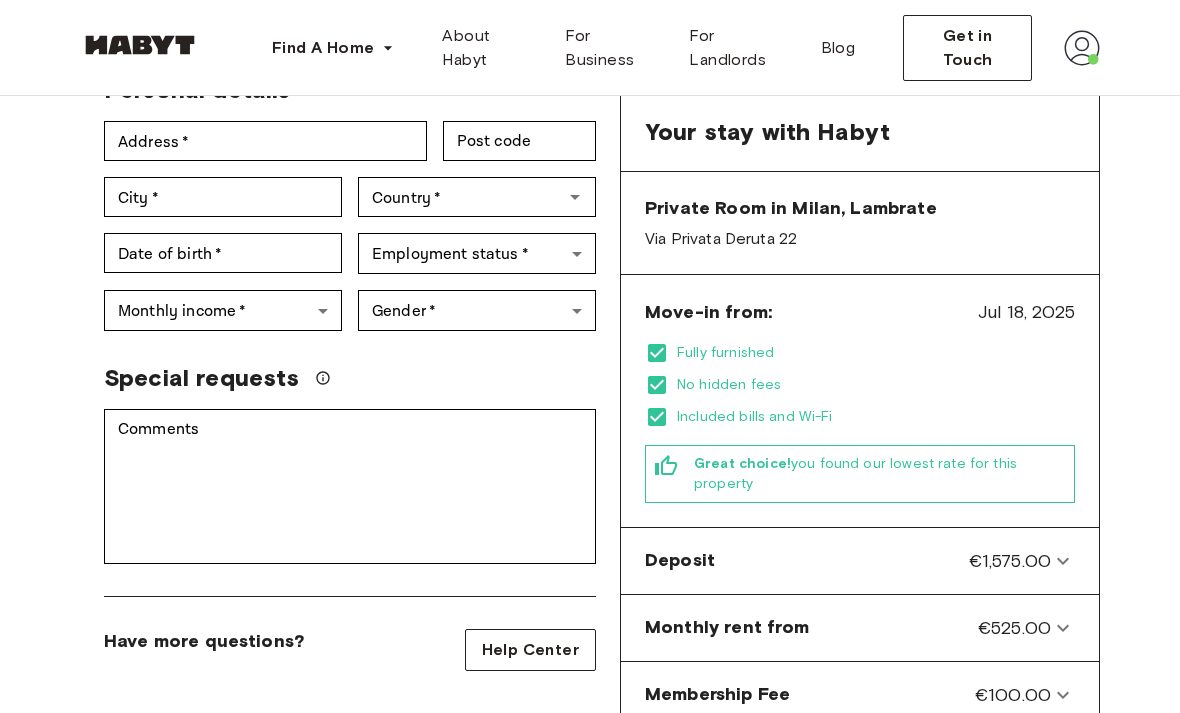 click on "Back to room details Private Room in Milan, Lambrate Account details Email   * Email   * Phone number   * Phone number   * First Name   * First Name   * Last Name   * Last Name   * Personal details Address   * Address   * Post code Post code City   * City   * Country   * Country   * Date of birth   * Date of birth   * Employment status   * ​ Employment status   * Monthly income   * ​ Monthly income   * Gender   * ​ Gender   * Special requests Comments * Comments I agree with Habyt's  Terms of Service  and  Privacy Policy Confirm Application You won't be charged today Have more questions? Help Center Your stay with Habyt Private Room in Milan, Lambrate Via Privata Deruta 22 Move-in from: Jul 18, 2025 Fully furnished No hidden fees Included bills and Wi-Fi Great choice!  you found our lowest rate for this property Deposit €1,575.00 Charged only at the signature of the contract Monthly rent from €525.00 Membership Fee €100.00 Duty stamp €32.00 €90.00" at bounding box center [590, 519] 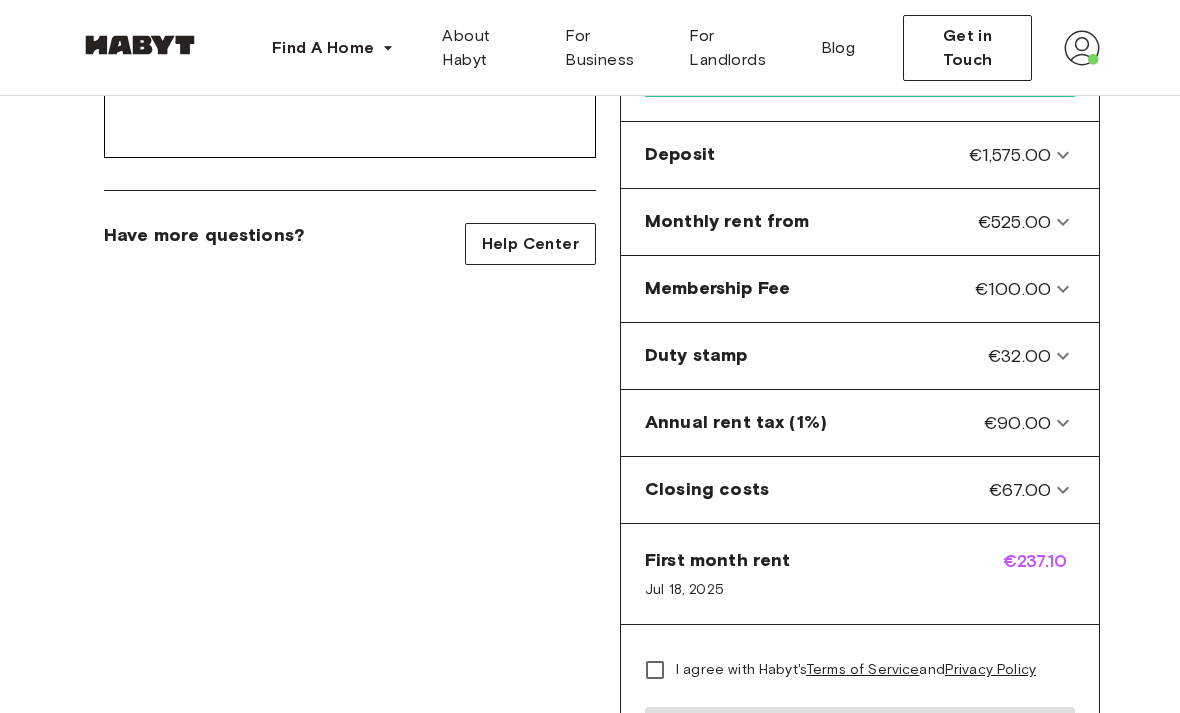 scroll, scrollTop: 722, scrollLeft: 0, axis: vertical 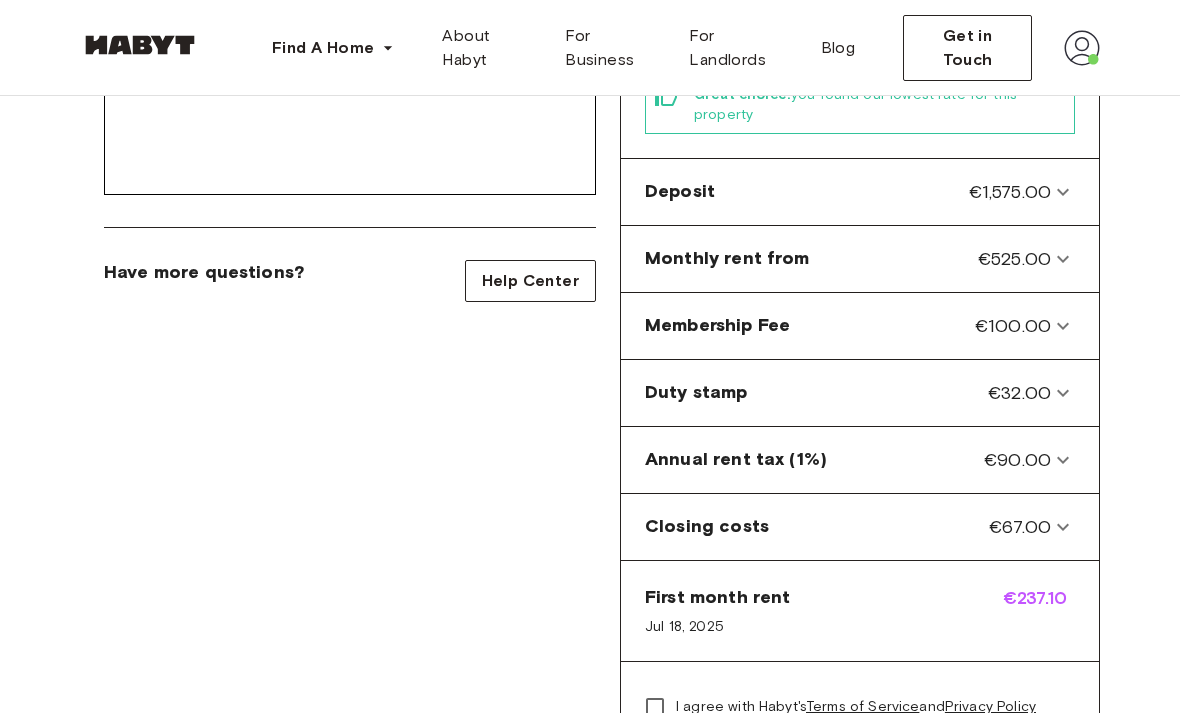click 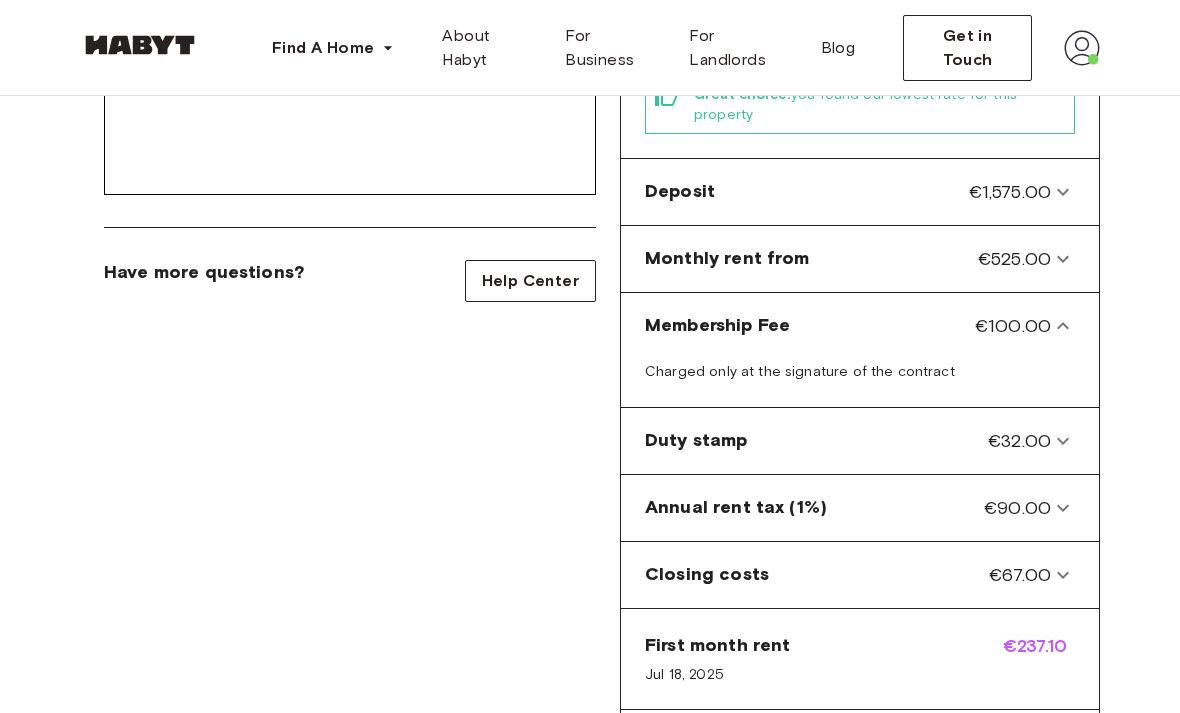 click on "Membership Fee €100.00" at bounding box center [860, 326] 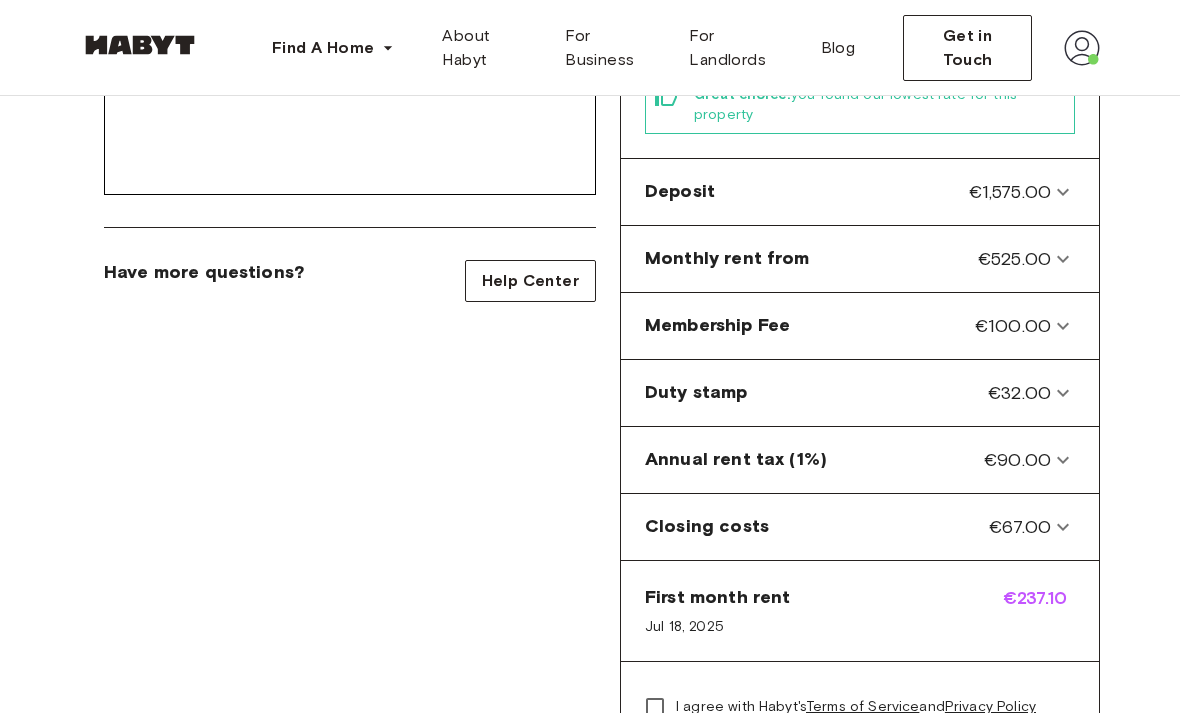 click on "€525.00" at bounding box center (1014, 259) 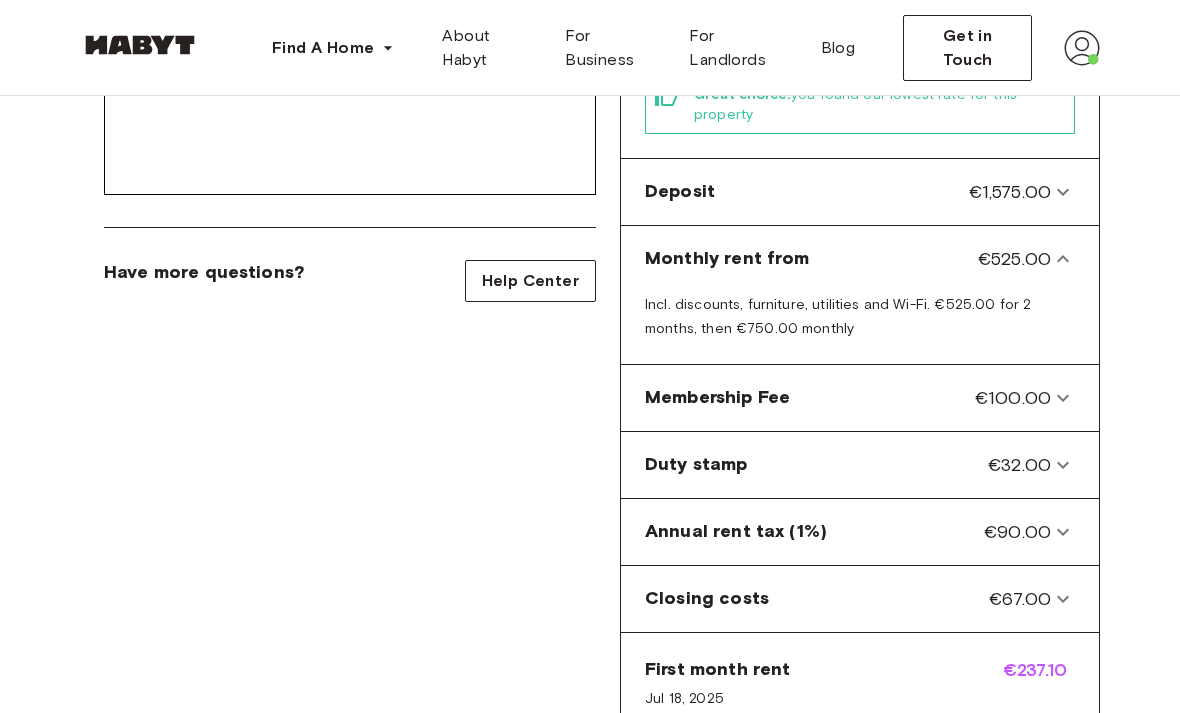 click on "Monthly rent from €525.00" at bounding box center (860, 259) 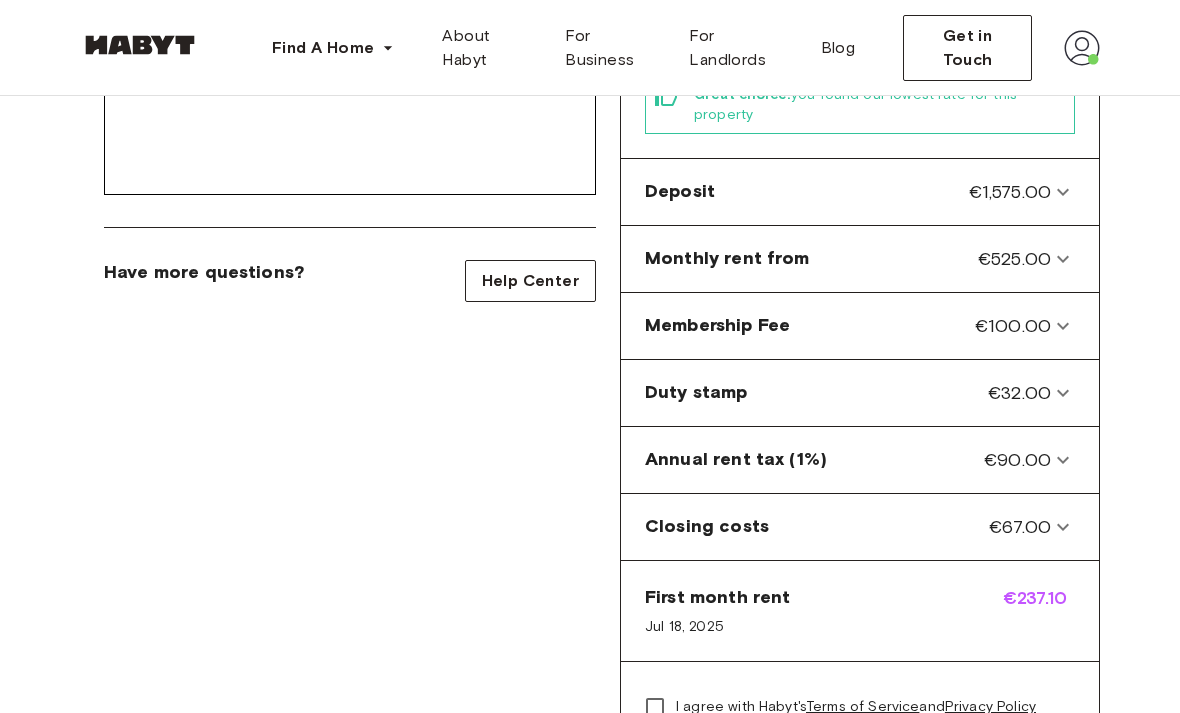 click 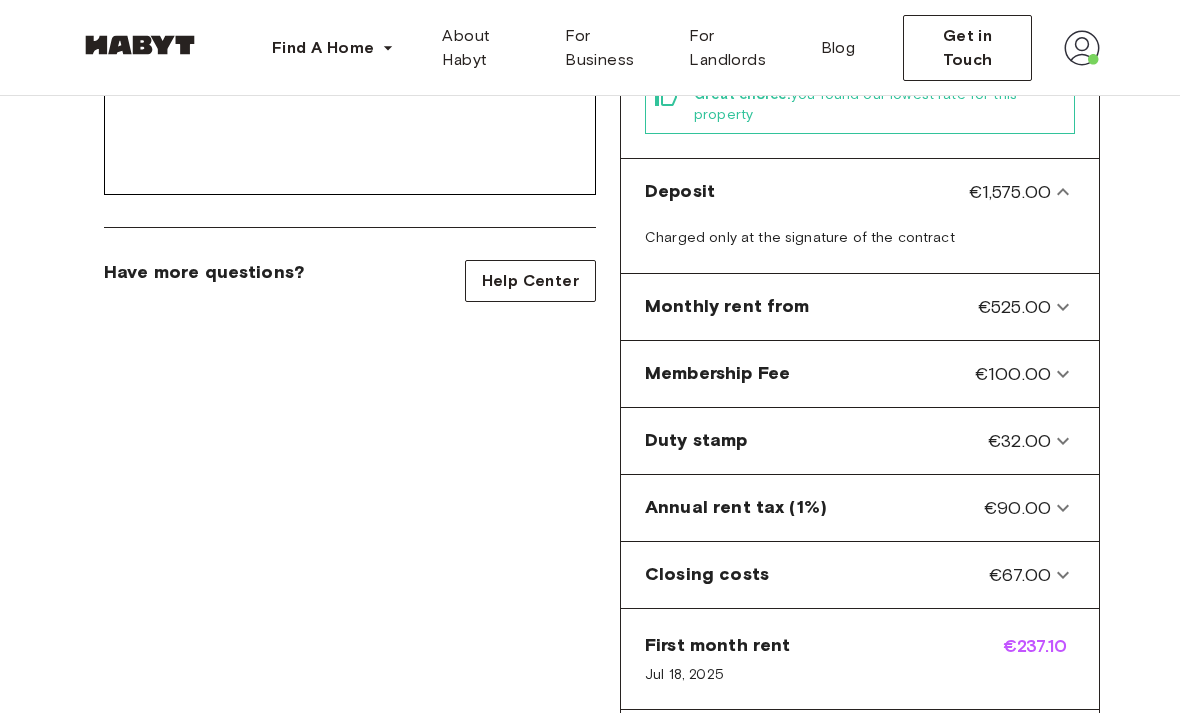 click on "Deposit €1,575.00" at bounding box center (860, 192) 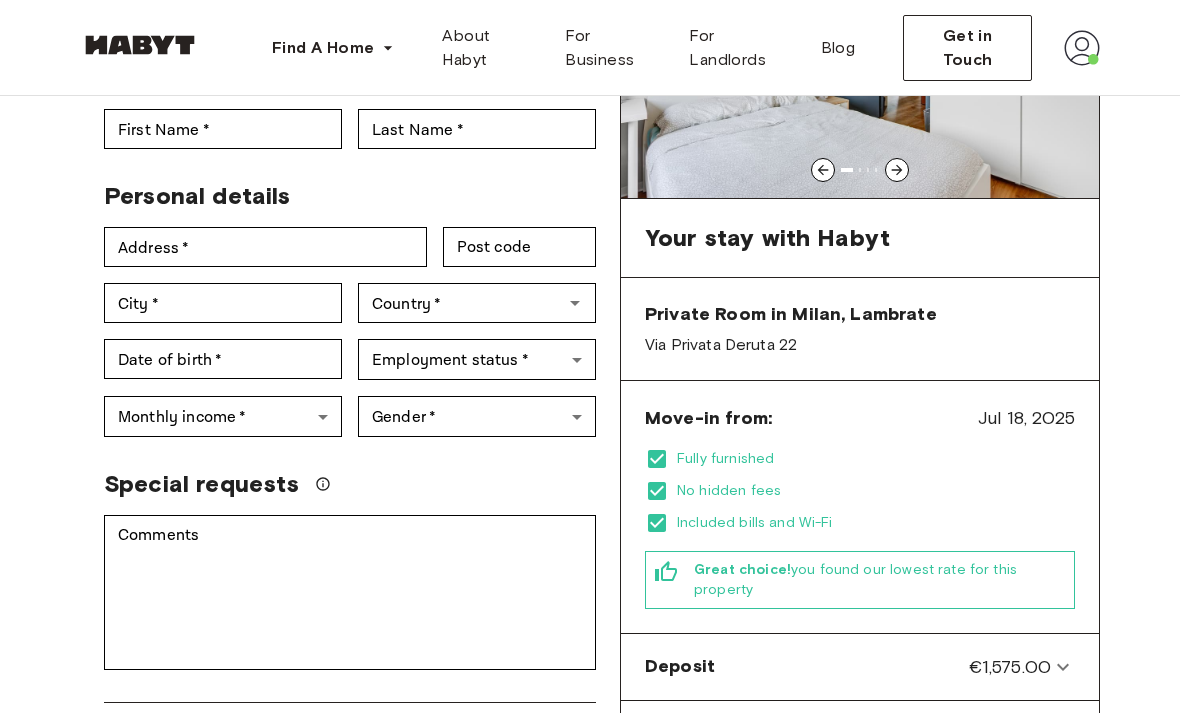 scroll, scrollTop: 0, scrollLeft: 0, axis: both 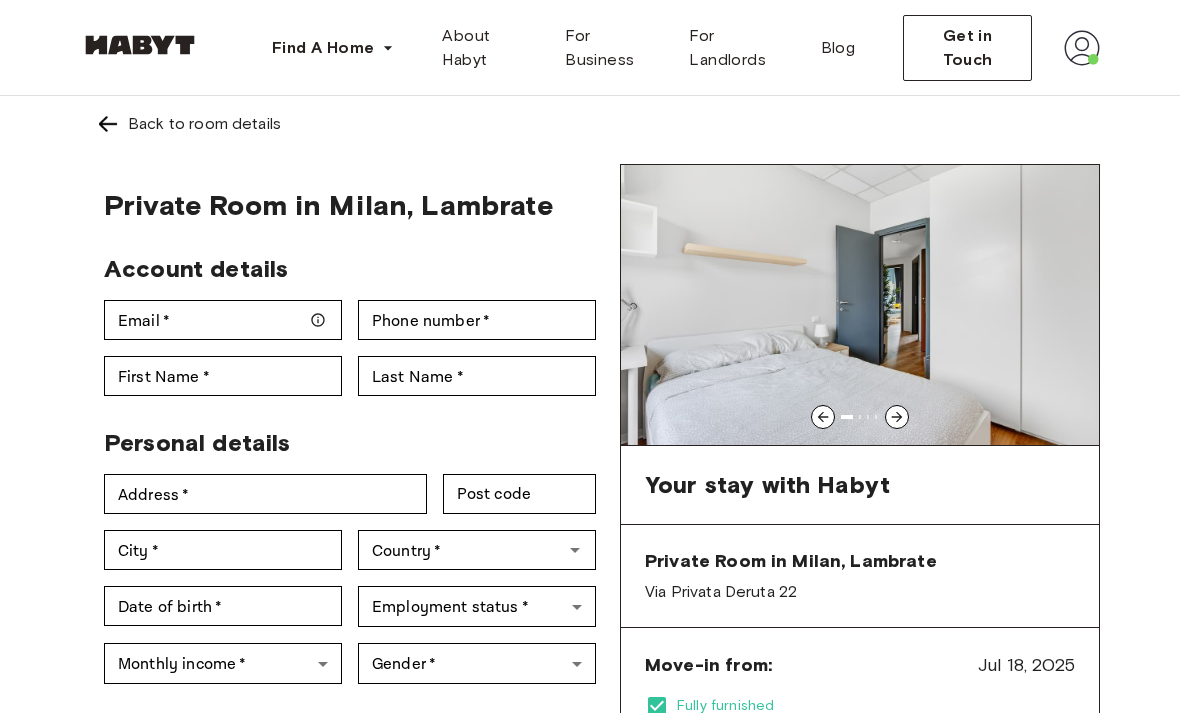 click 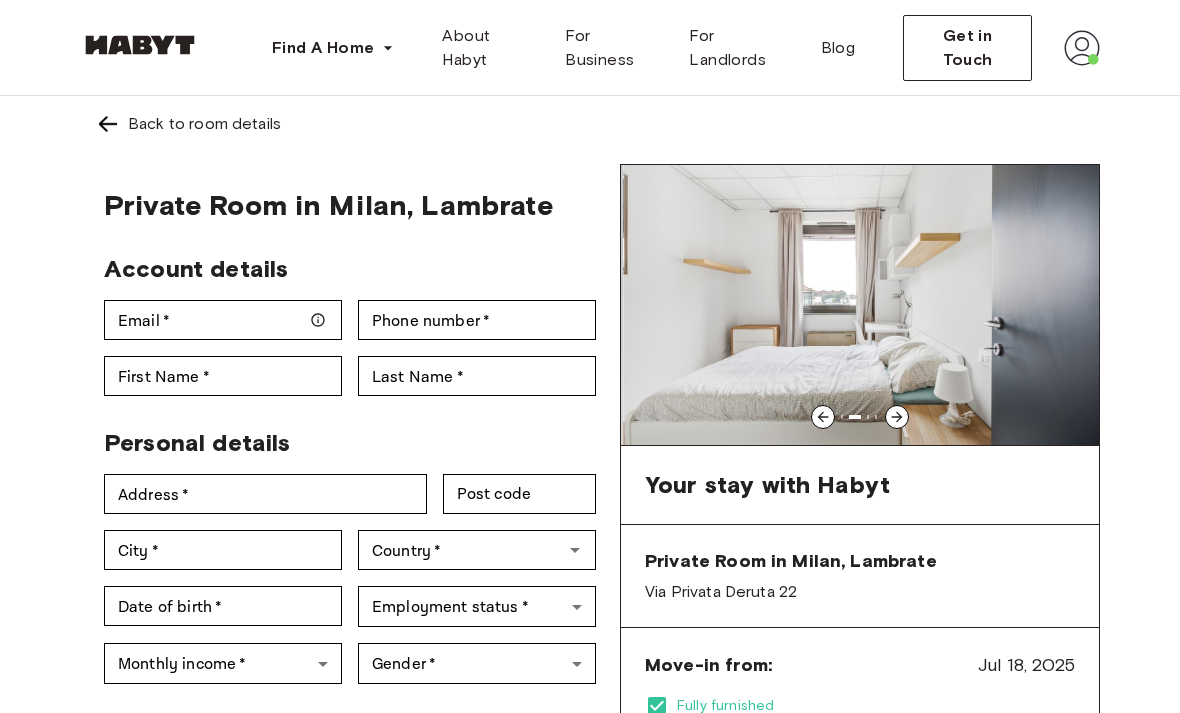 click at bounding box center [862, 305] 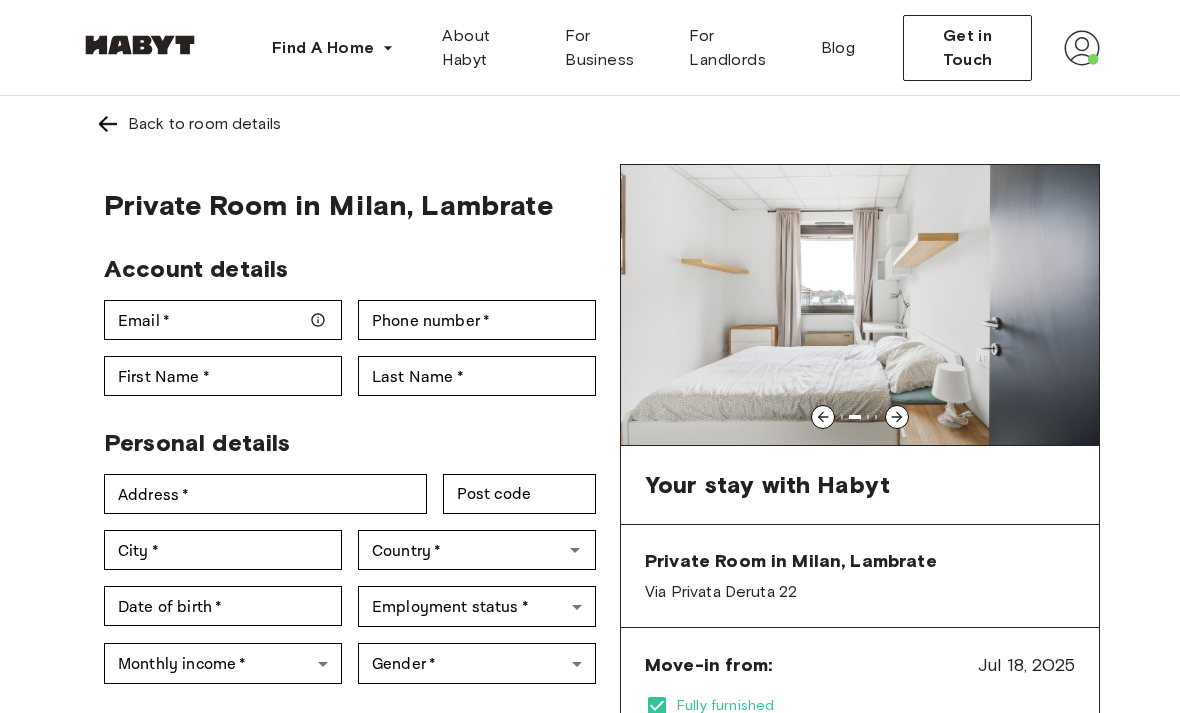 click at bounding box center [108, 124] 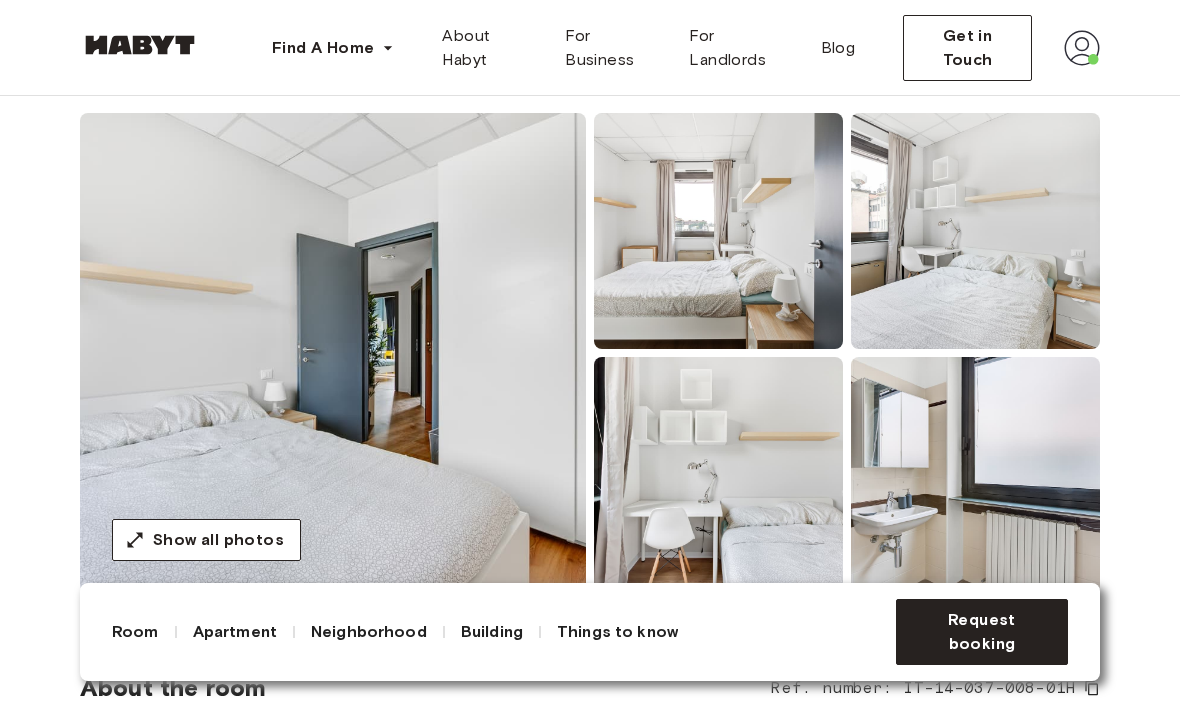 scroll, scrollTop: 191, scrollLeft: 0, axis: vertical 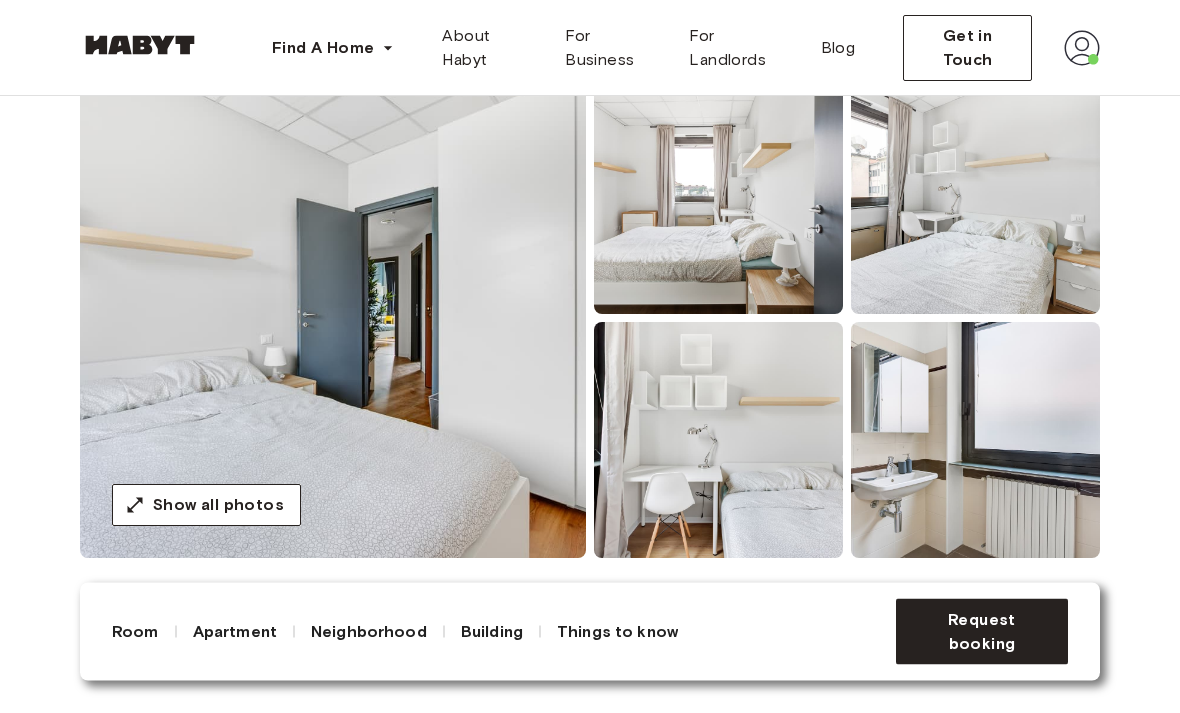 click at bounding box center (333, 319) 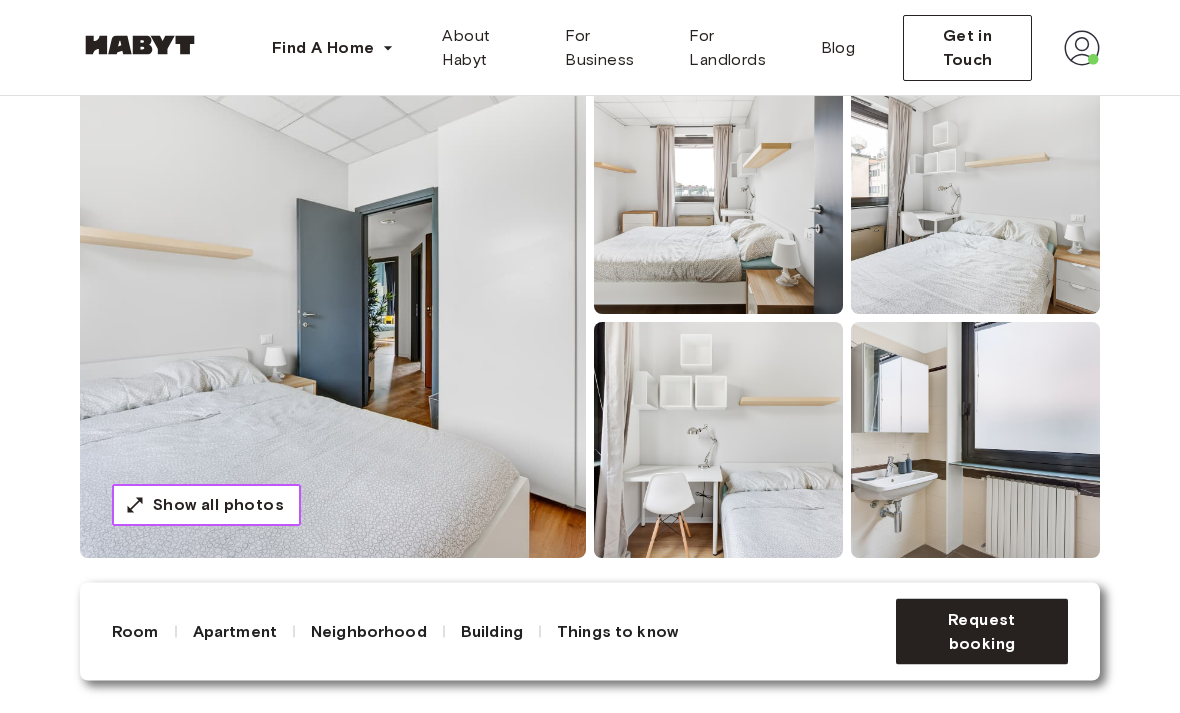 click on "Show all photos" at bounding box center (218, 506) 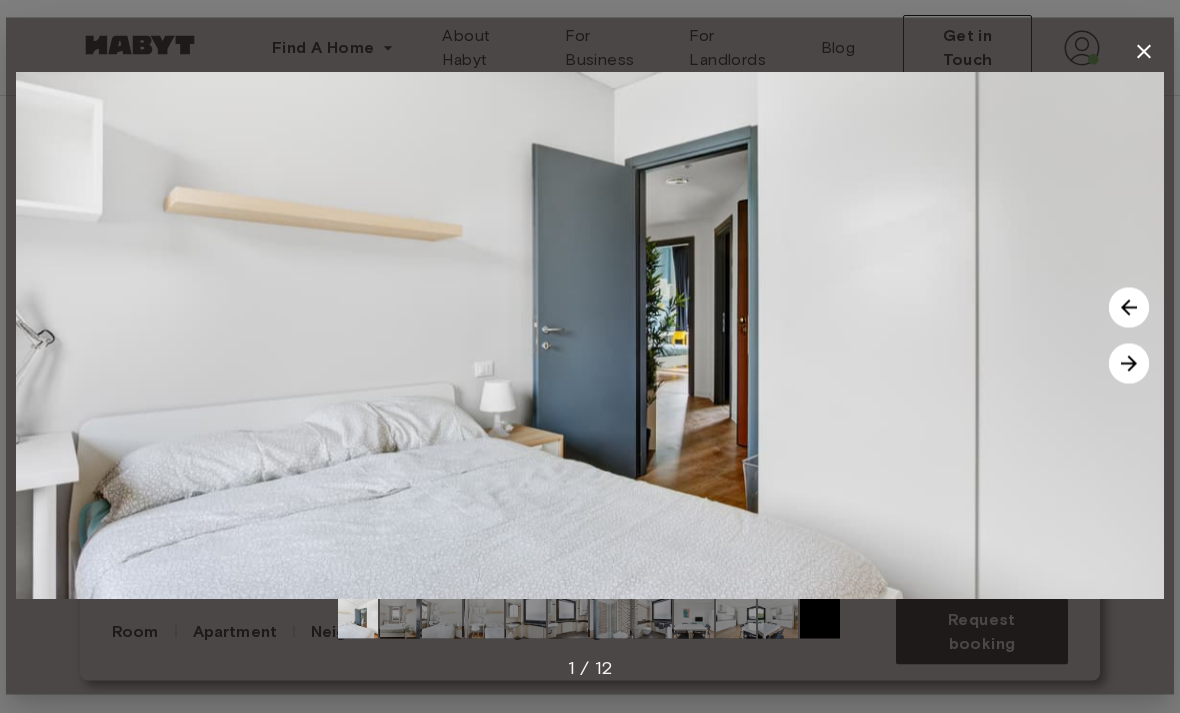 scroll, scrollTop: 192, scrollLeft: 0, axis: vertical 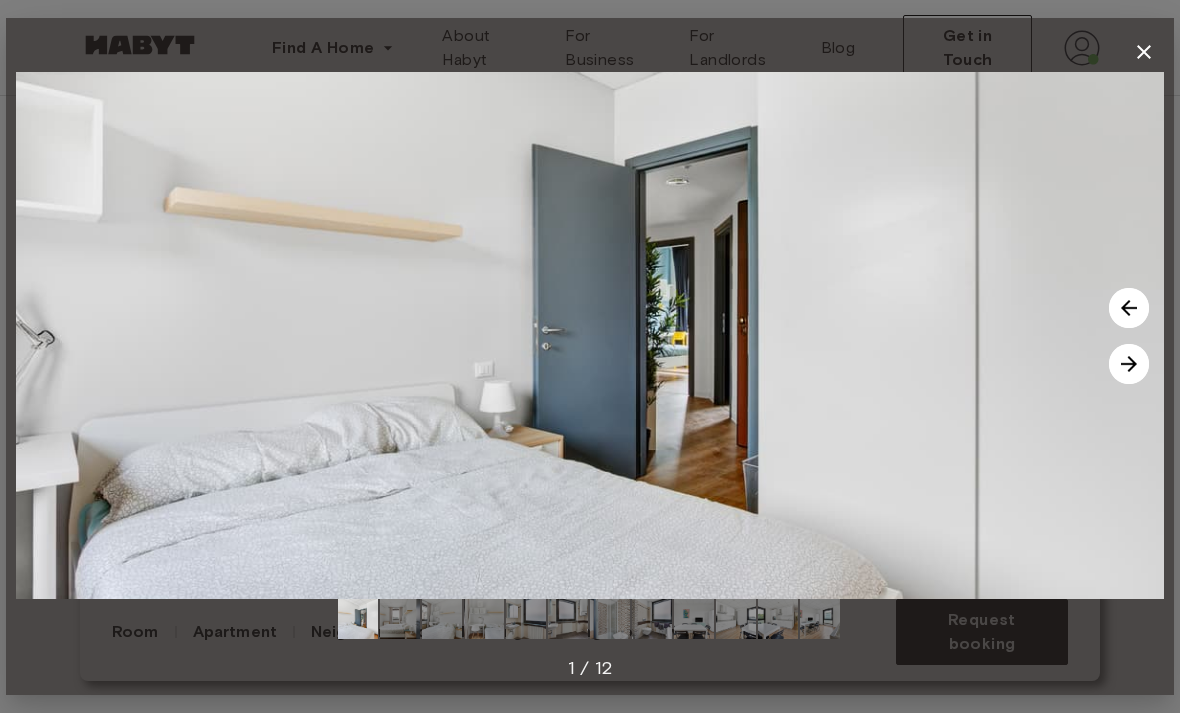click at bounding box center (590, 335) 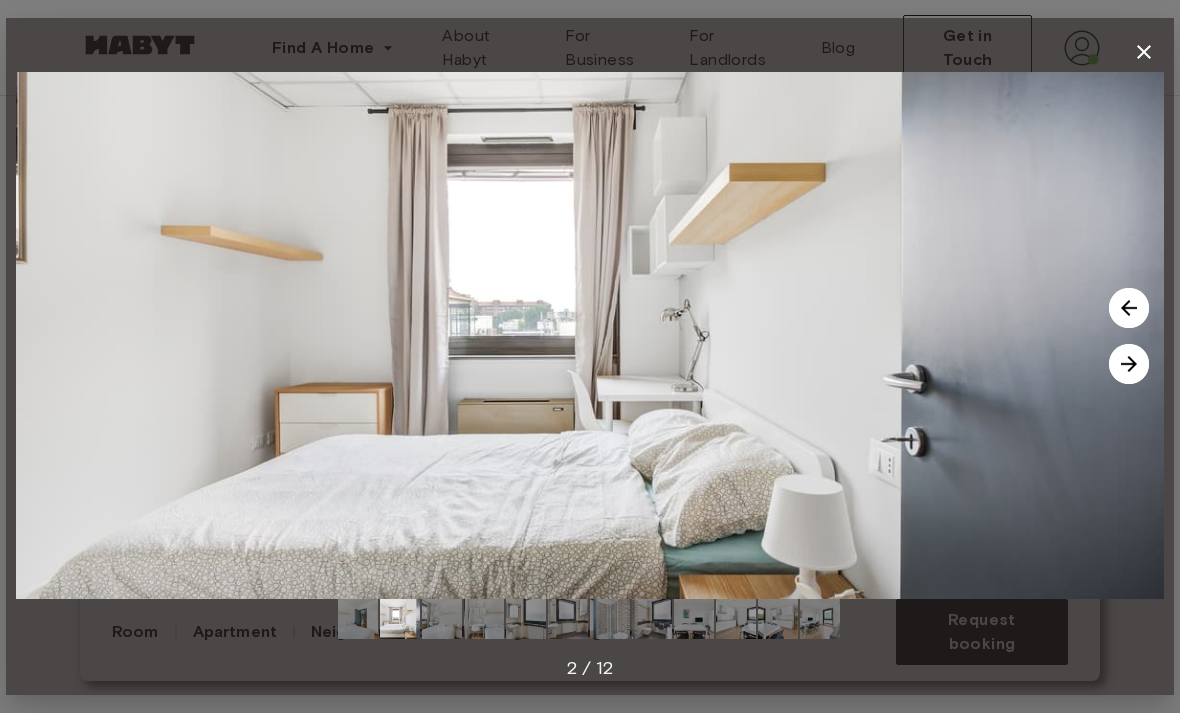 click at bounding box center [1129, 364] 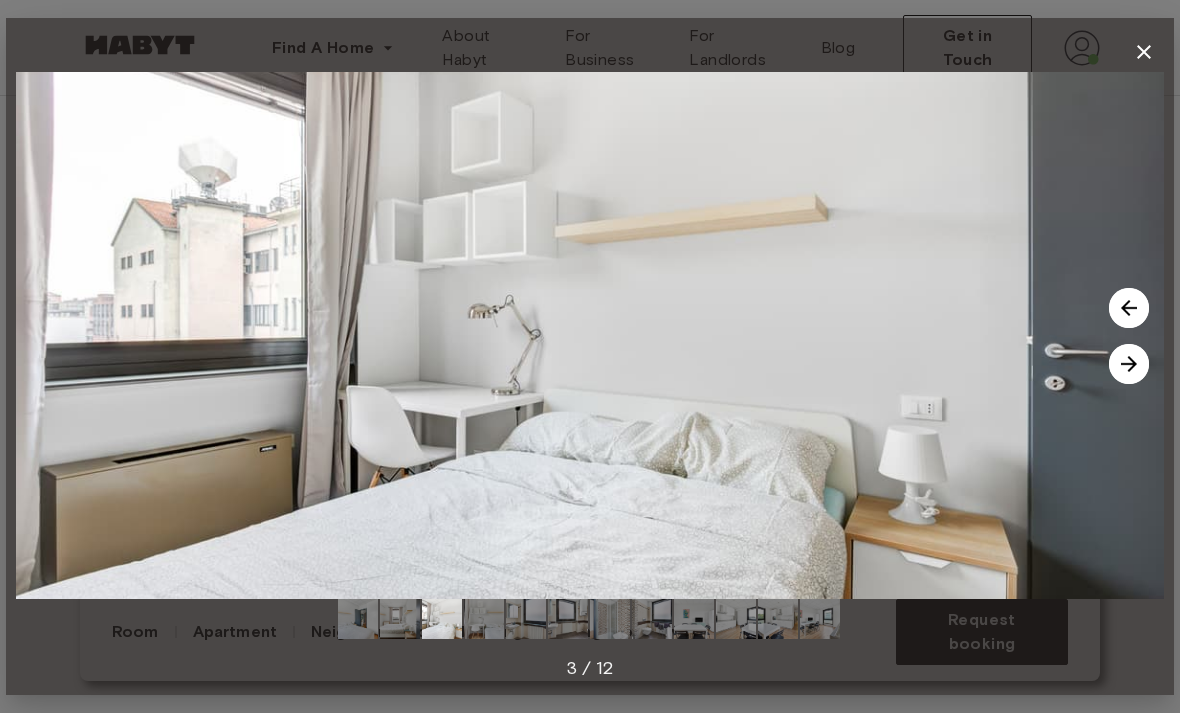 click at bounding box center (1129, 364) 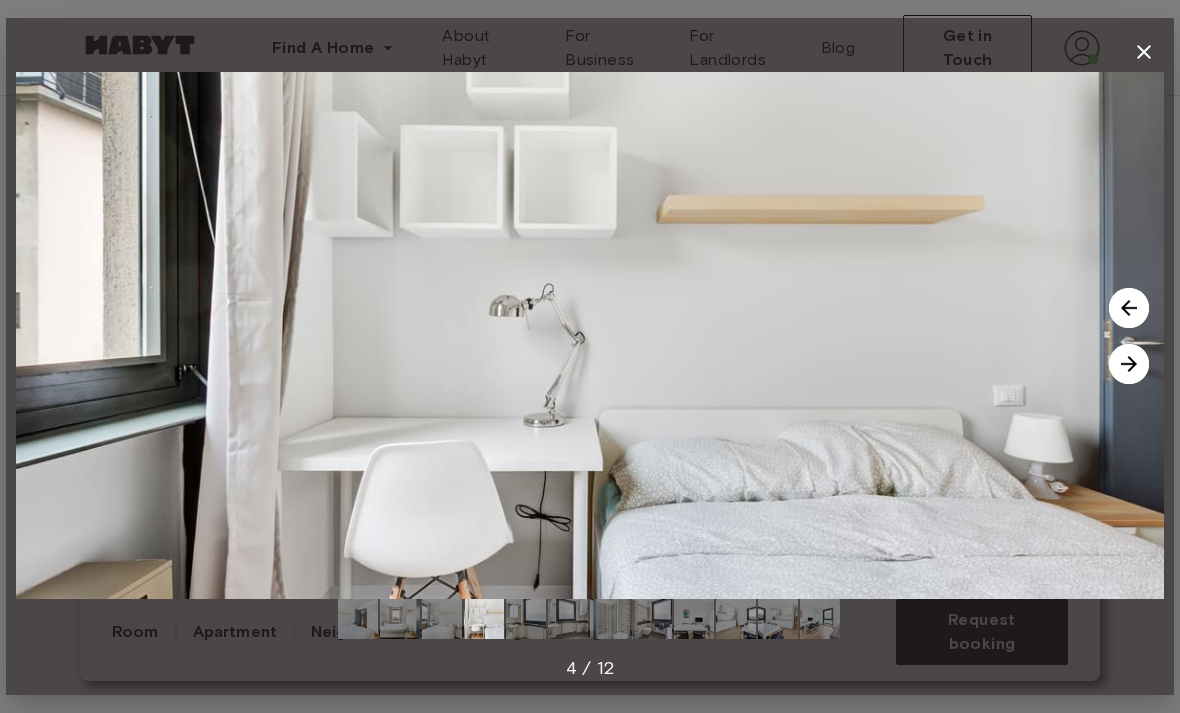 click at bounding box center (1129, 364) 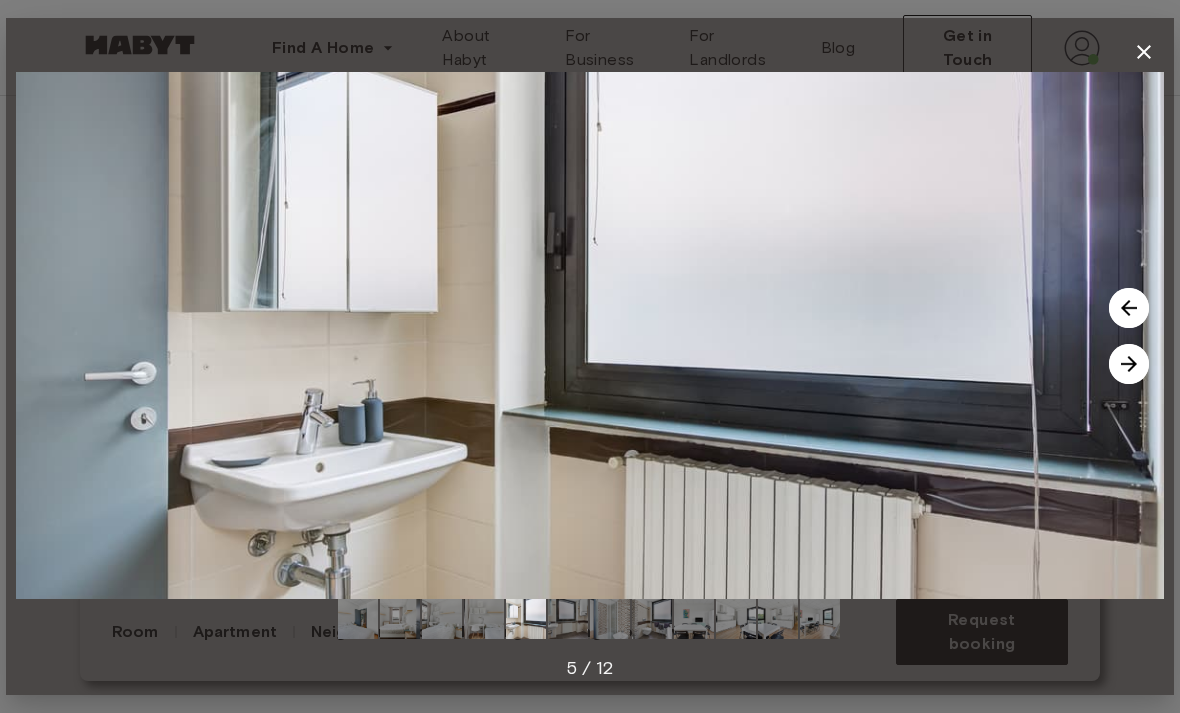 click at bounding box center (1129, 364) 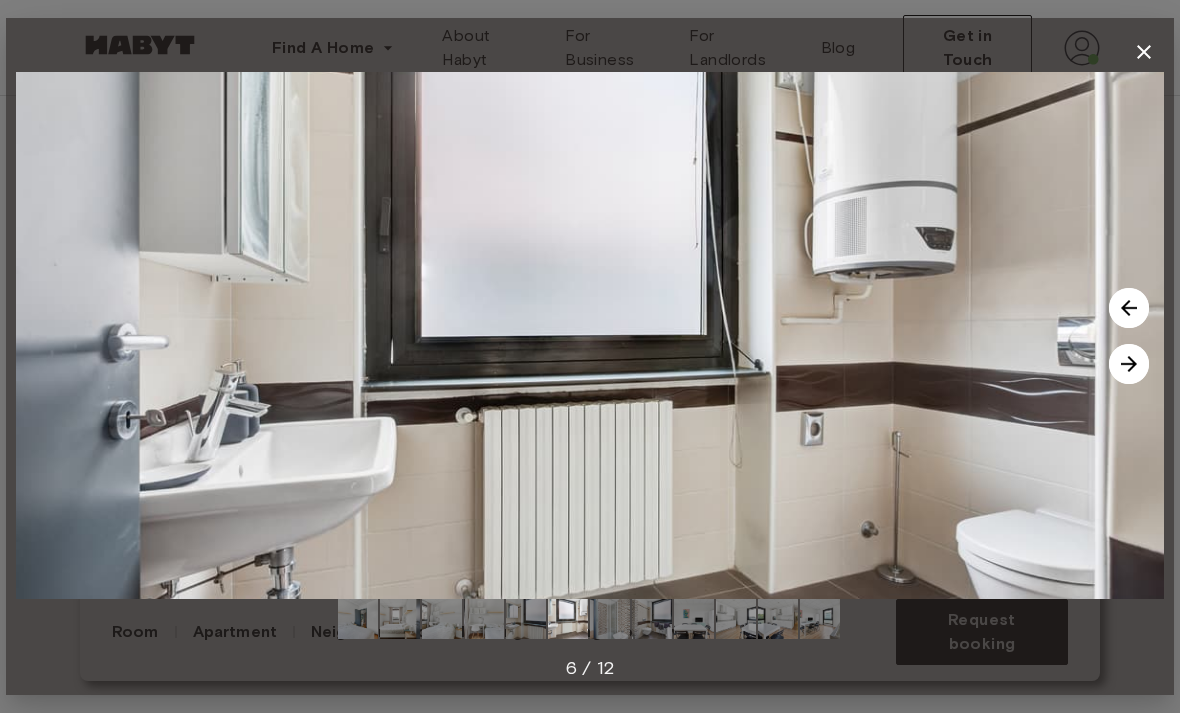 click at bounding box center (1129, 364) 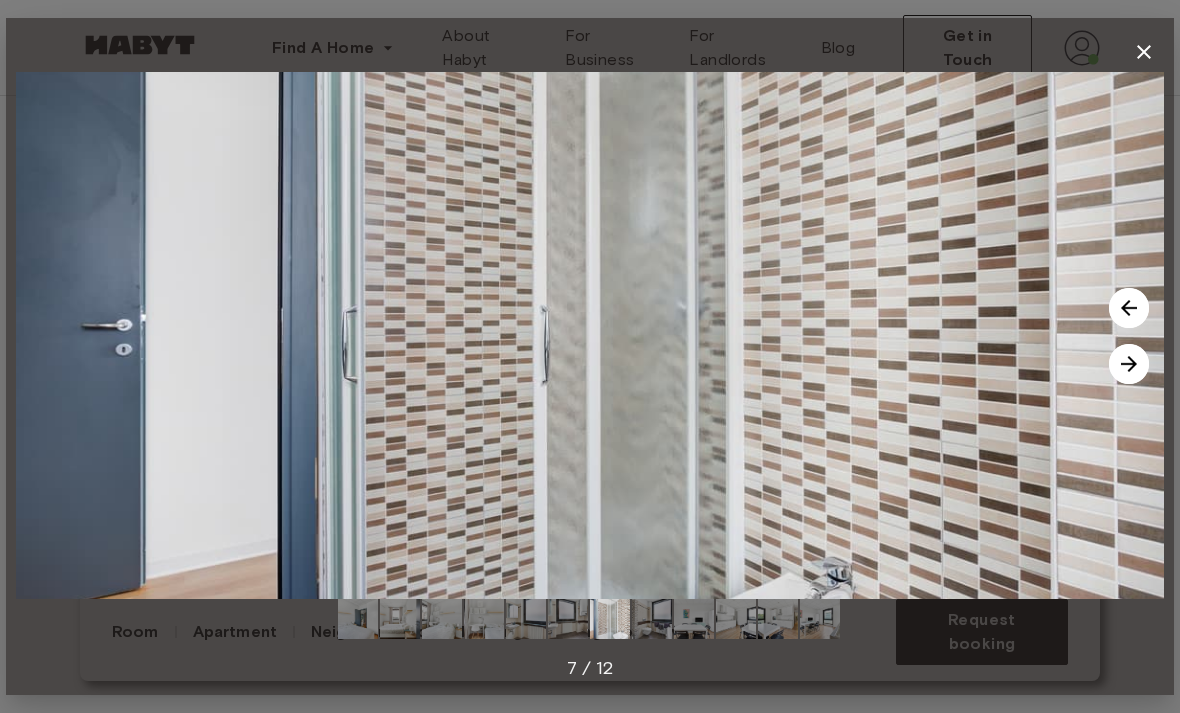 click at bounding box center (1129, 364) 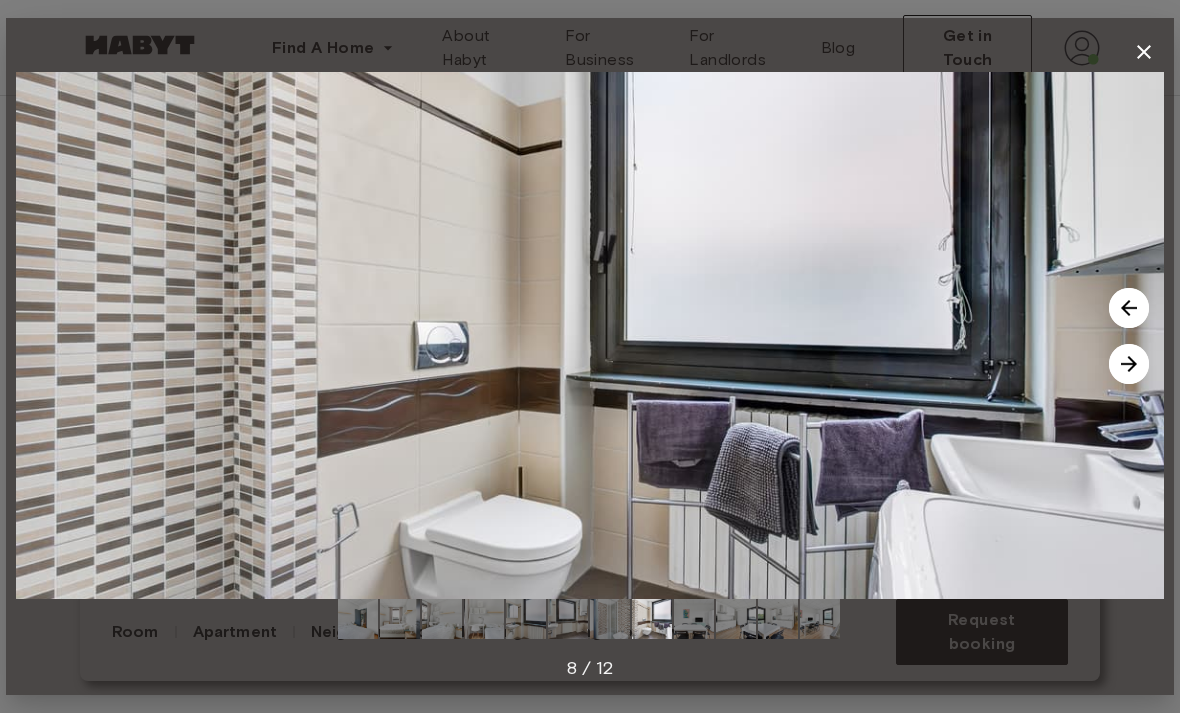 click 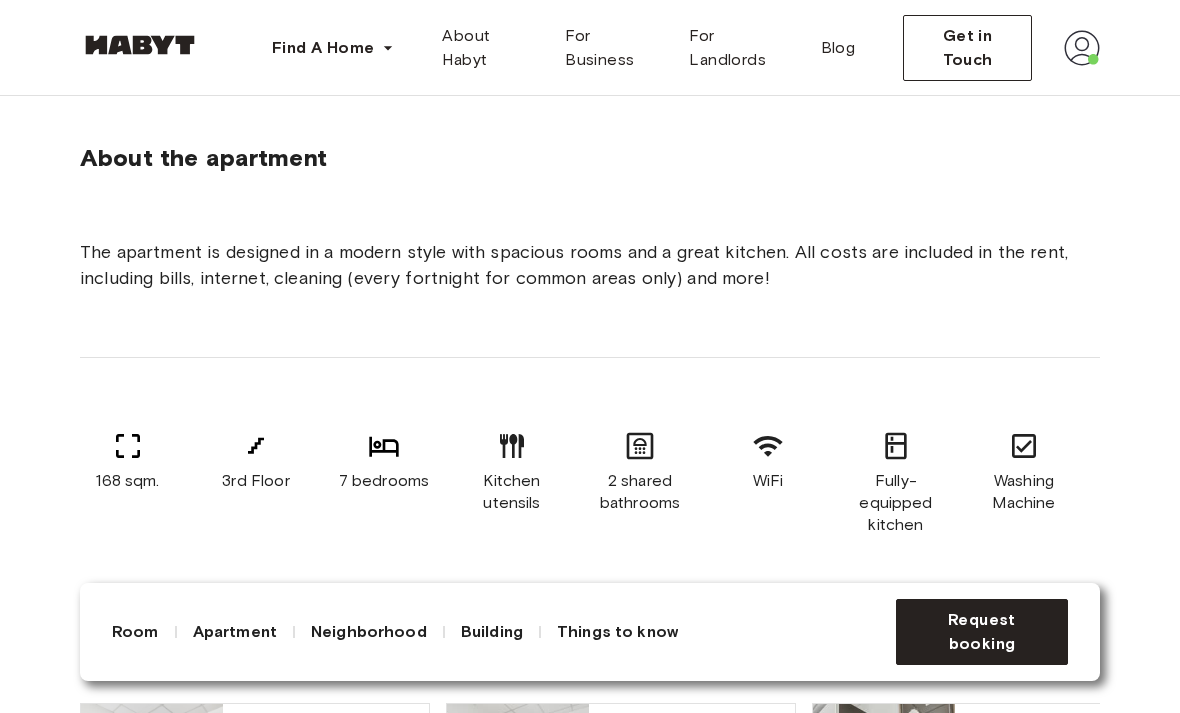 scroll, scrollTop: 1134, scrollLeft: 0, axis: vertical 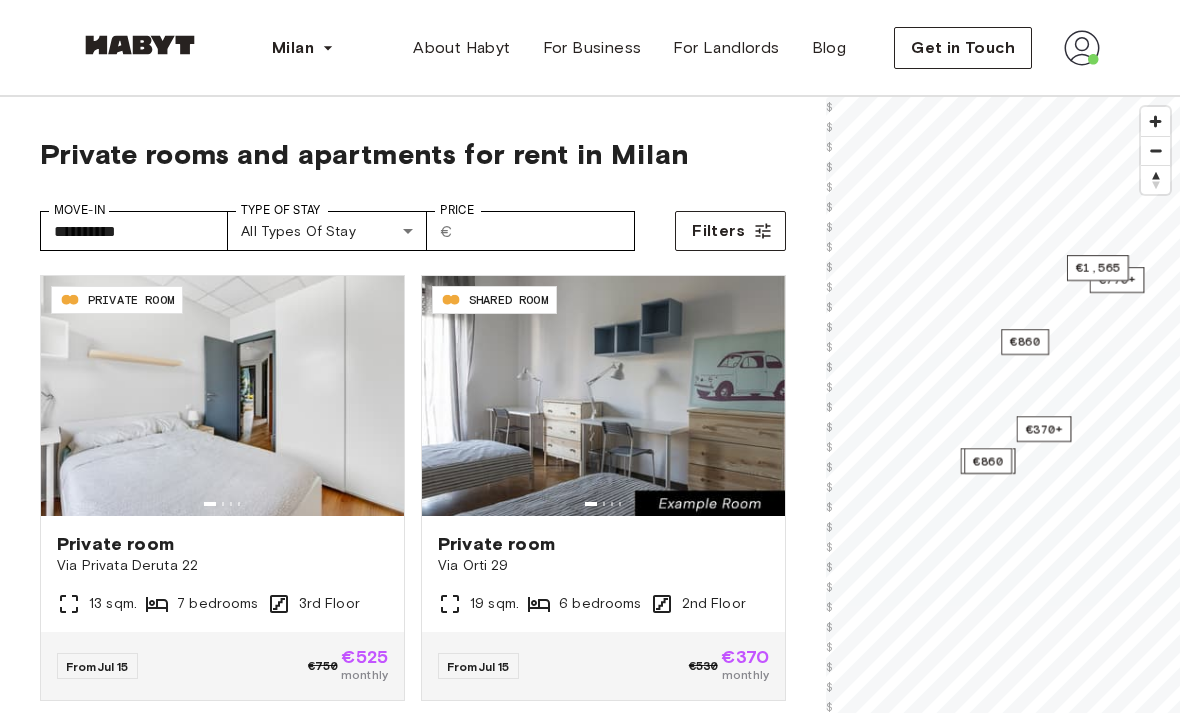 click on "€860" at bounding box center [1025, 342] 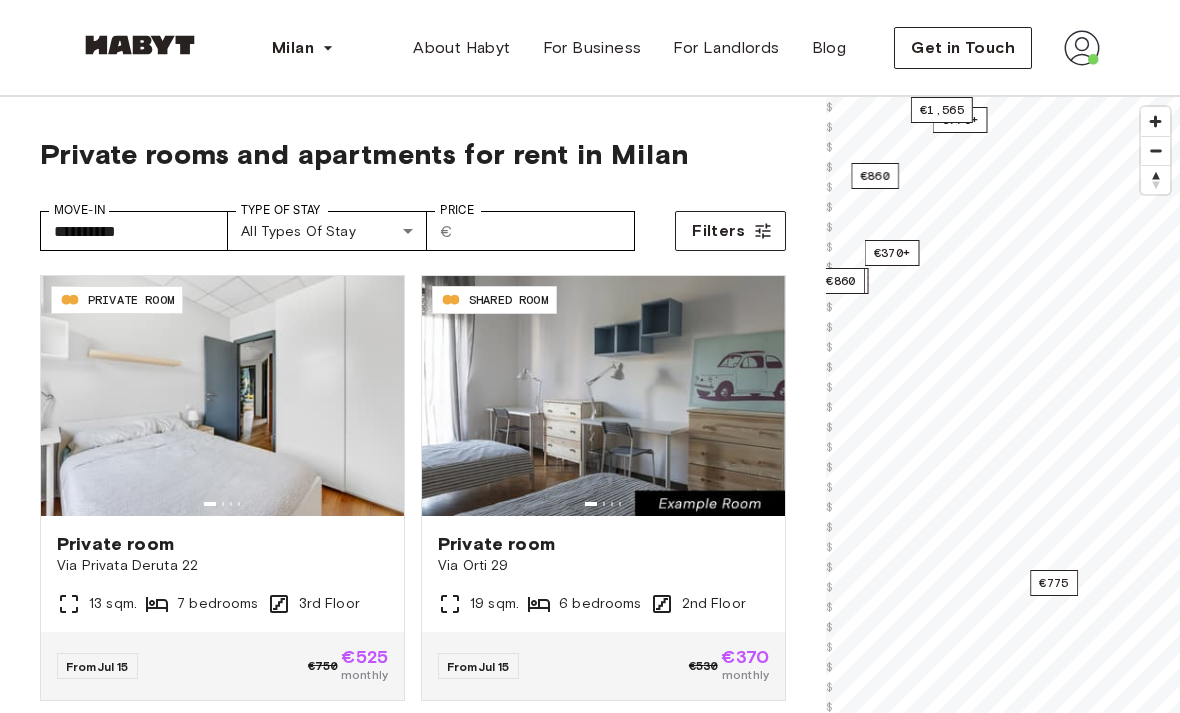 click on "€775" at bounding box center [1054, 583] 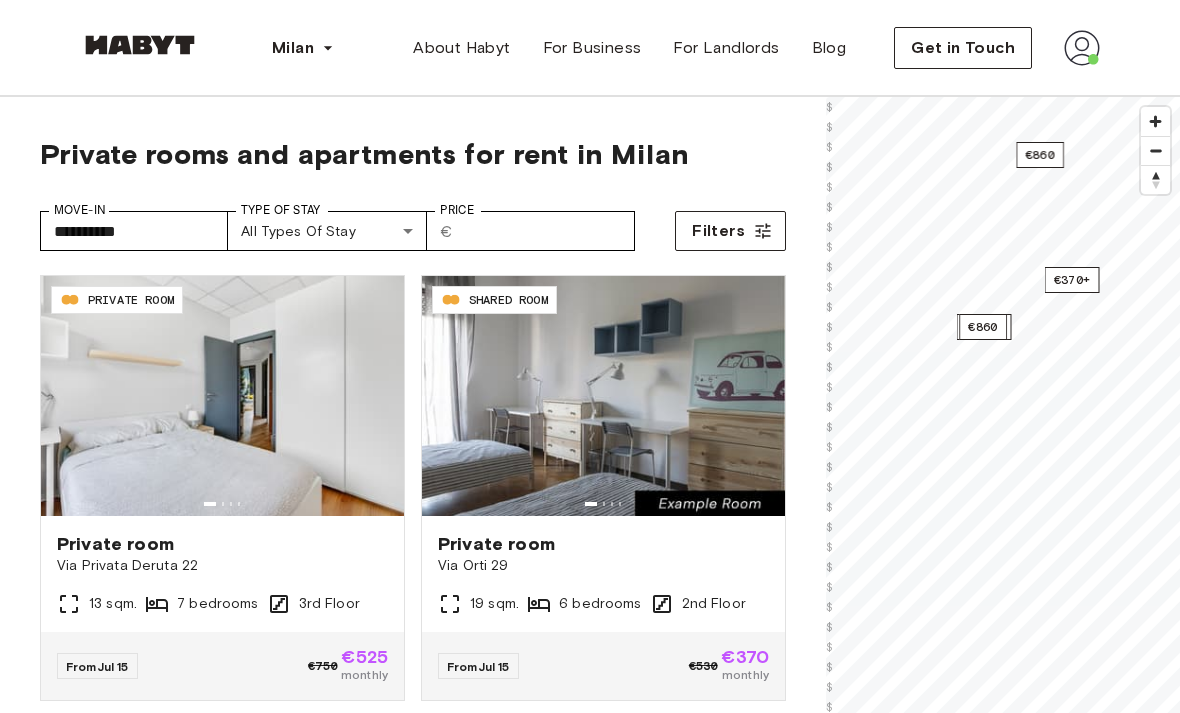 click on "€860" at bounding box center [983, 327] 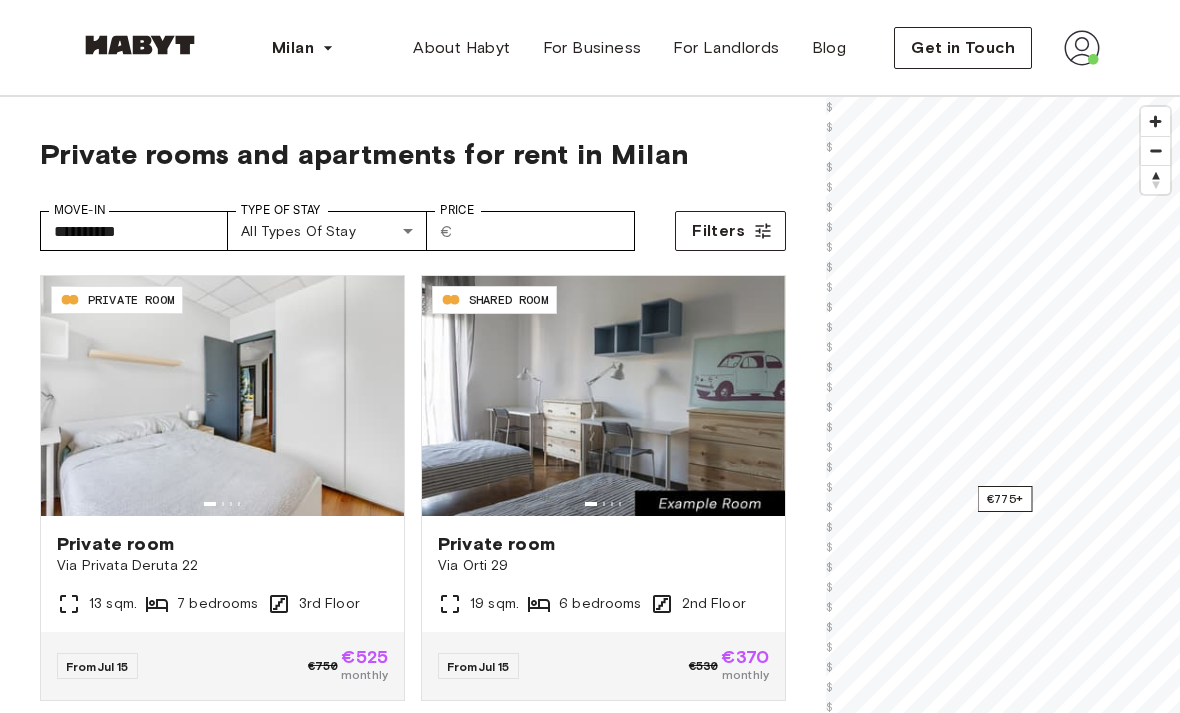 click on "€775+" at bounding box center [1005, 499] 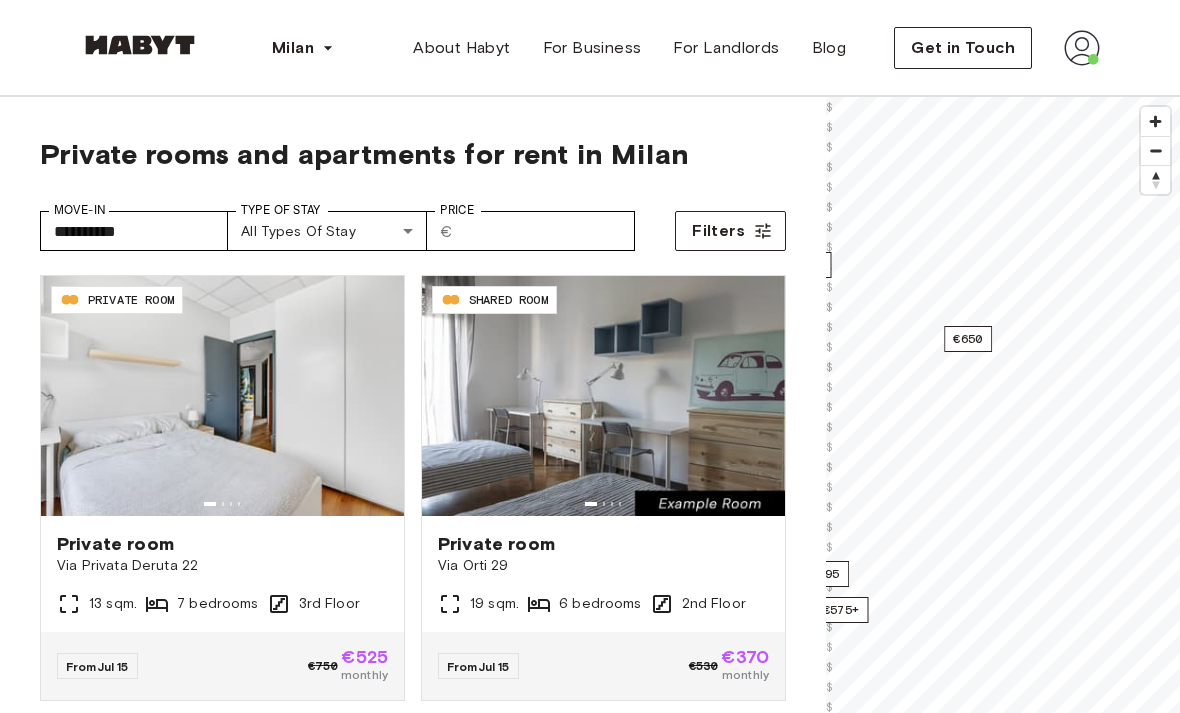 click on "€650" at bounding box center [968, 339] 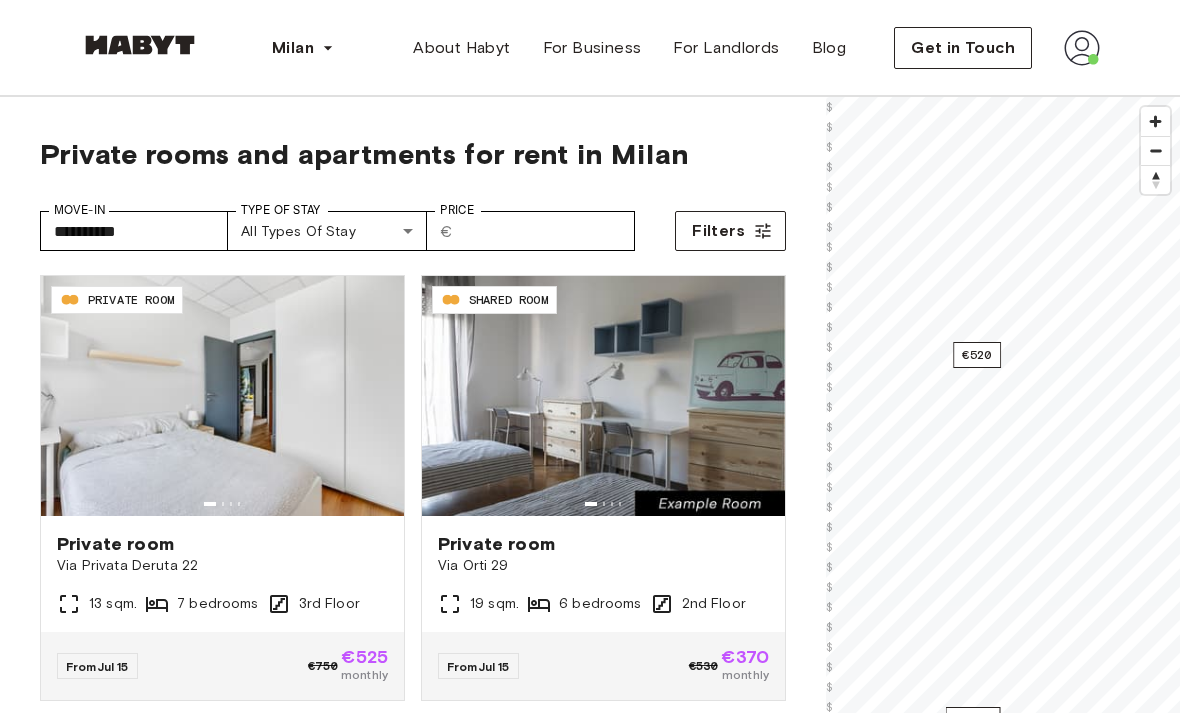 click on "€520" at bounding box center [977, 355] 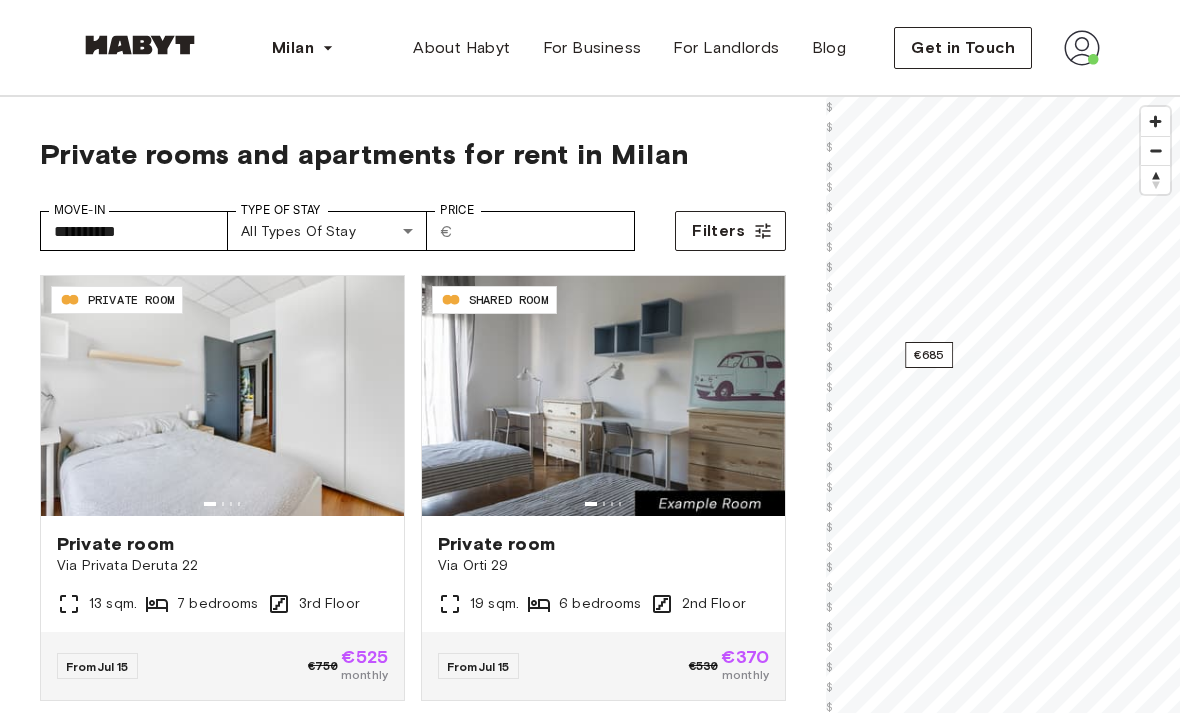 click on "€685" at bounding box center [929, 355] 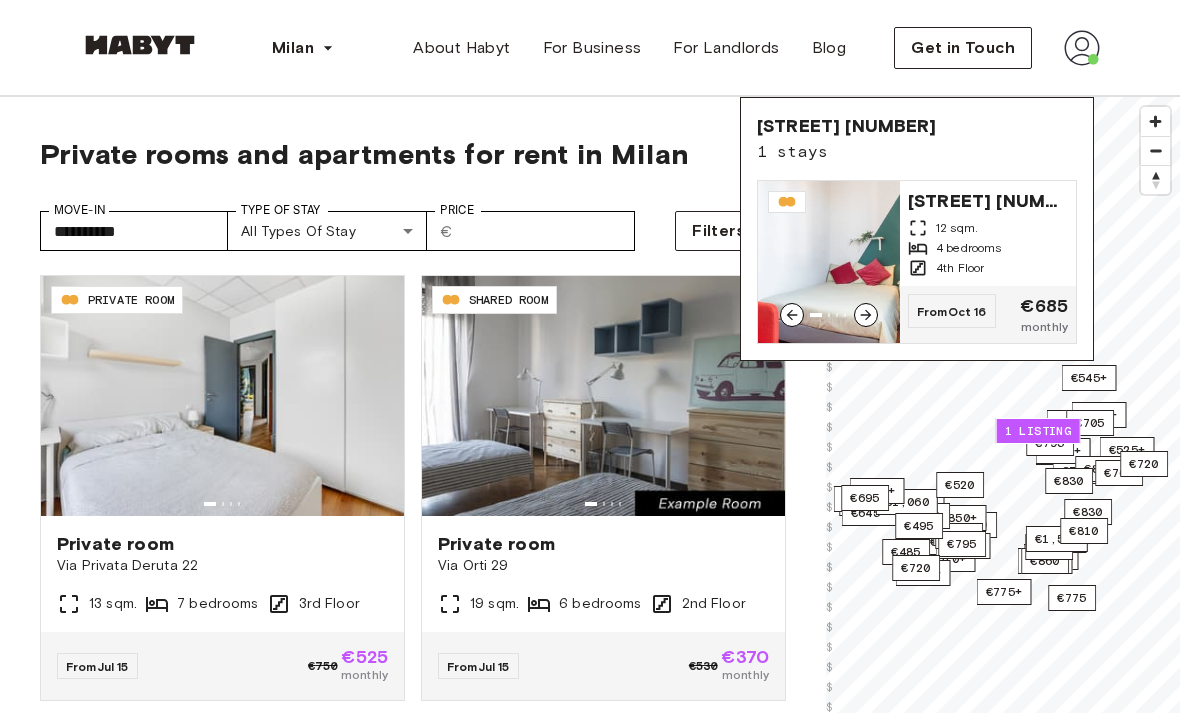 click at bounding box center [829, 262] 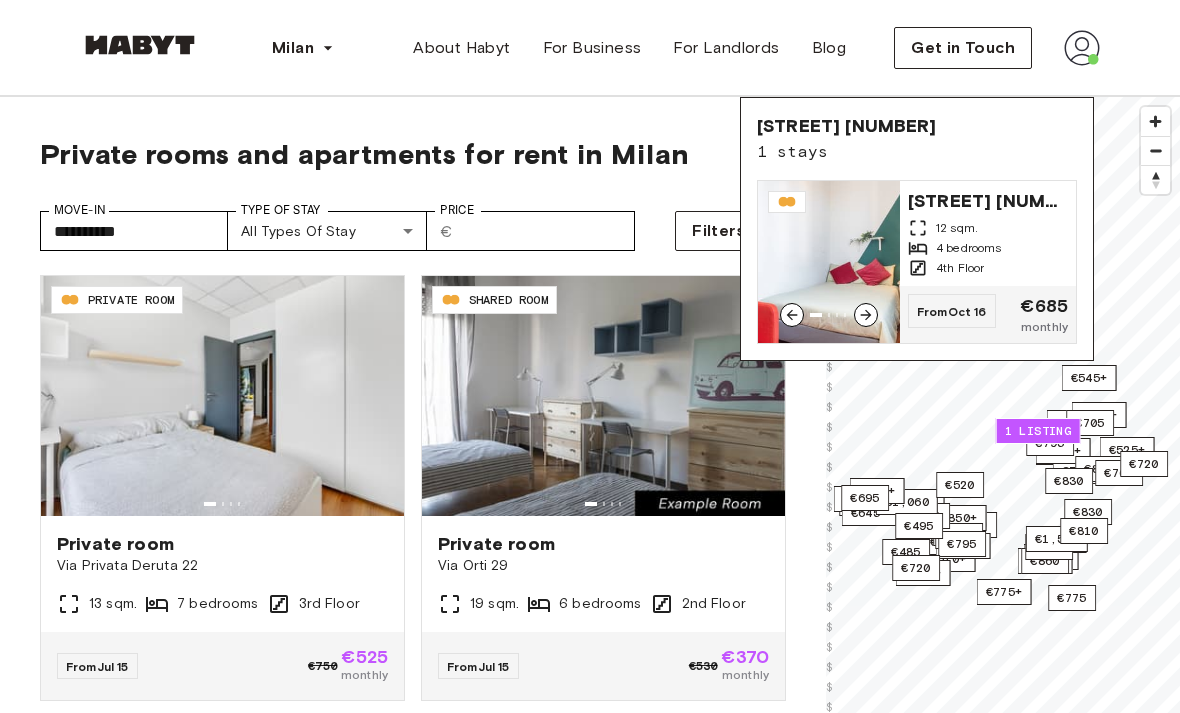 click on "**********" at bounding box center (413, 186) 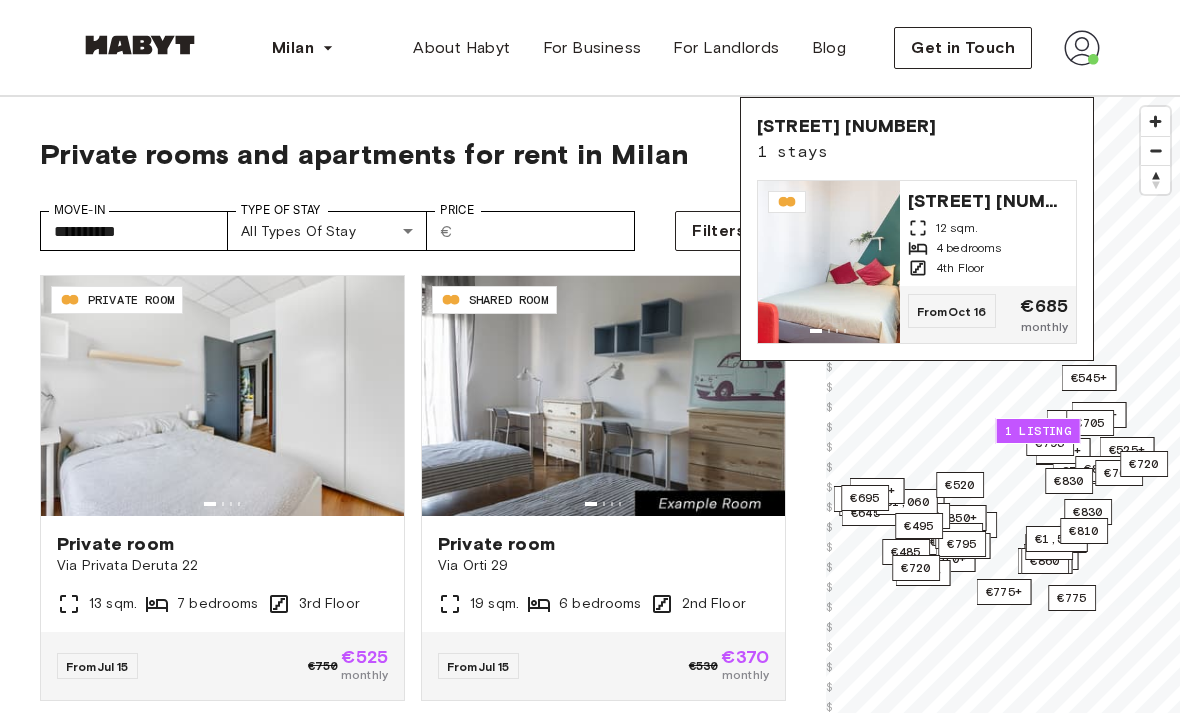 click on "Private rooms and apartments for rent in Milan" at bounding box center [413, 154] 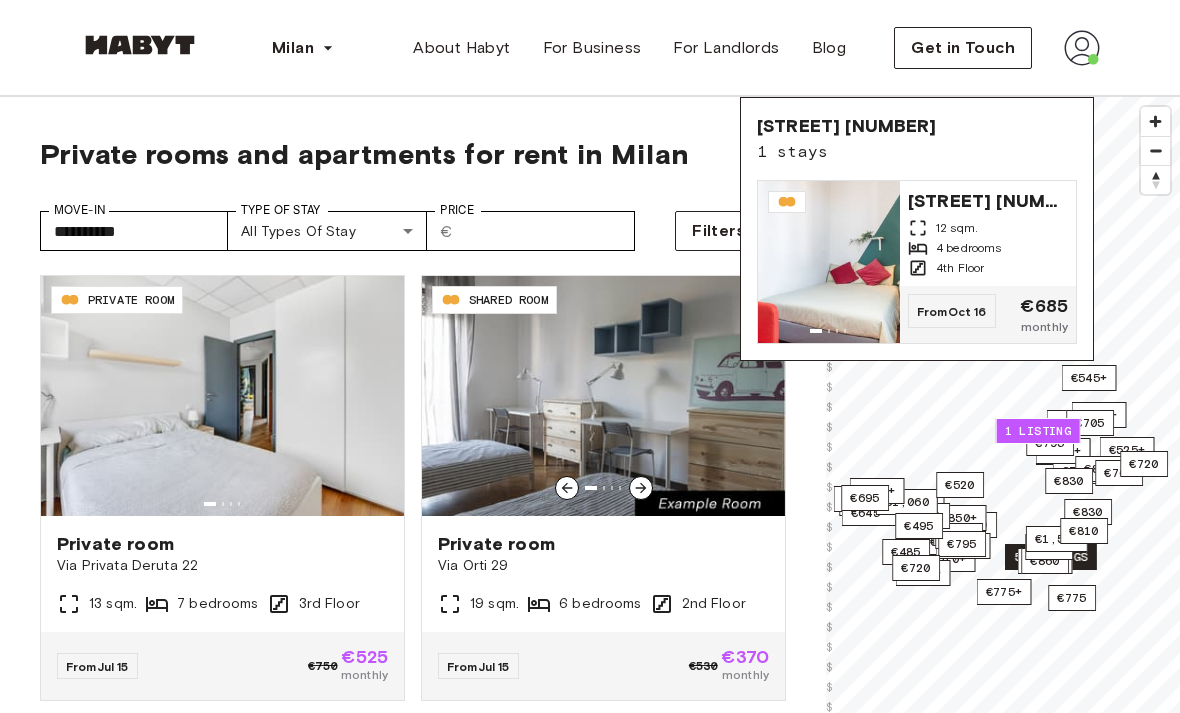 click on "Private room" at bounding box center (603, 544) 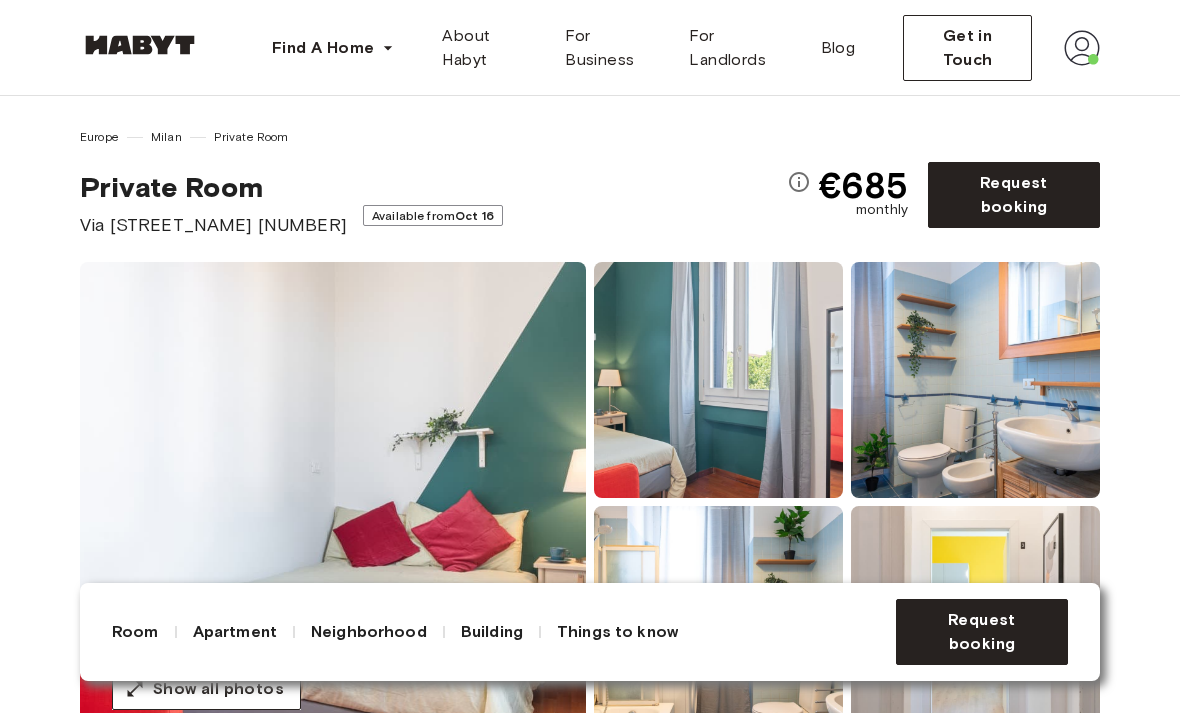 scroll, scrollTop: 0, scrollLeft: 0, axis: both 